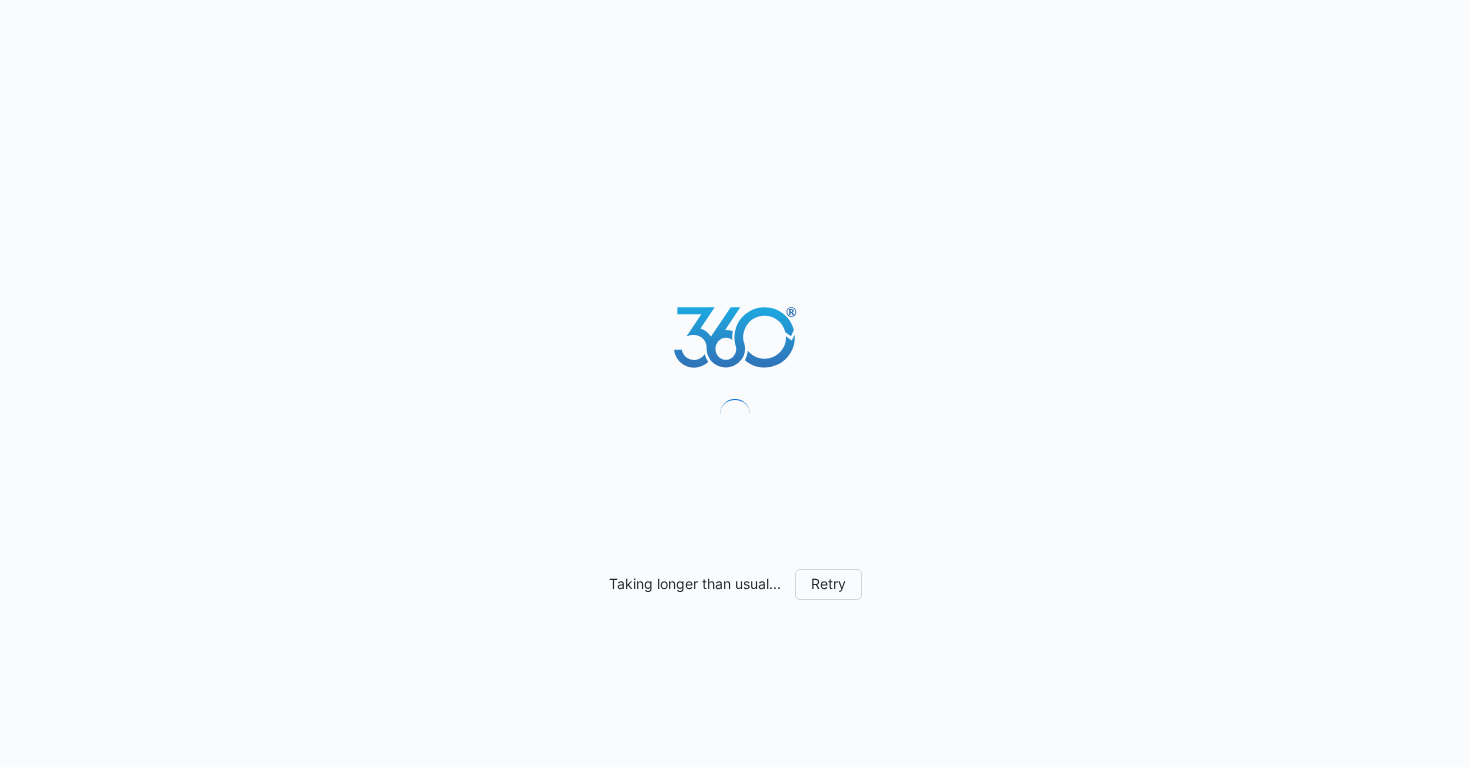 scroll, scrollTop: 0, scrollLeft: 0, axis: both 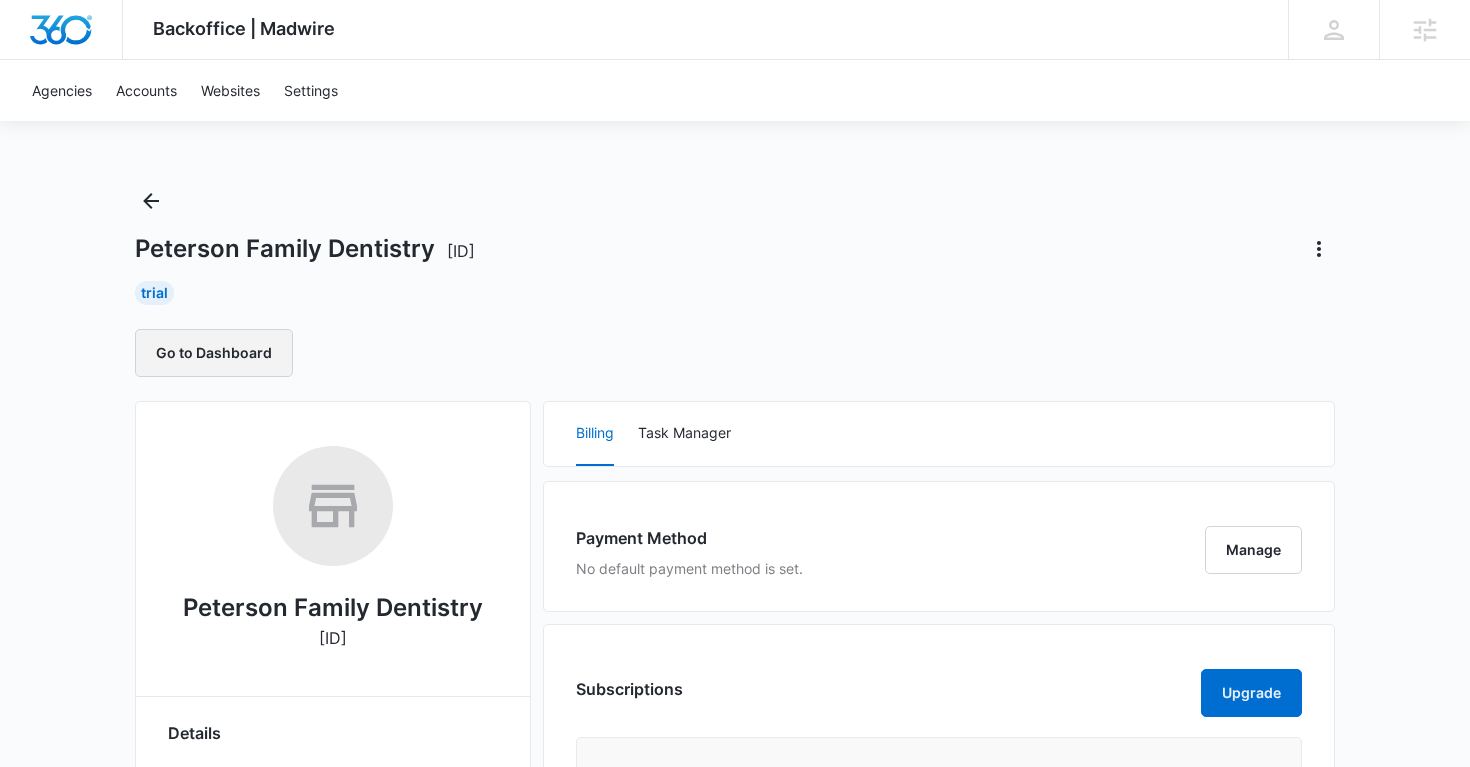 click on "Go to Dashboard" at bounding box center (214, 353) 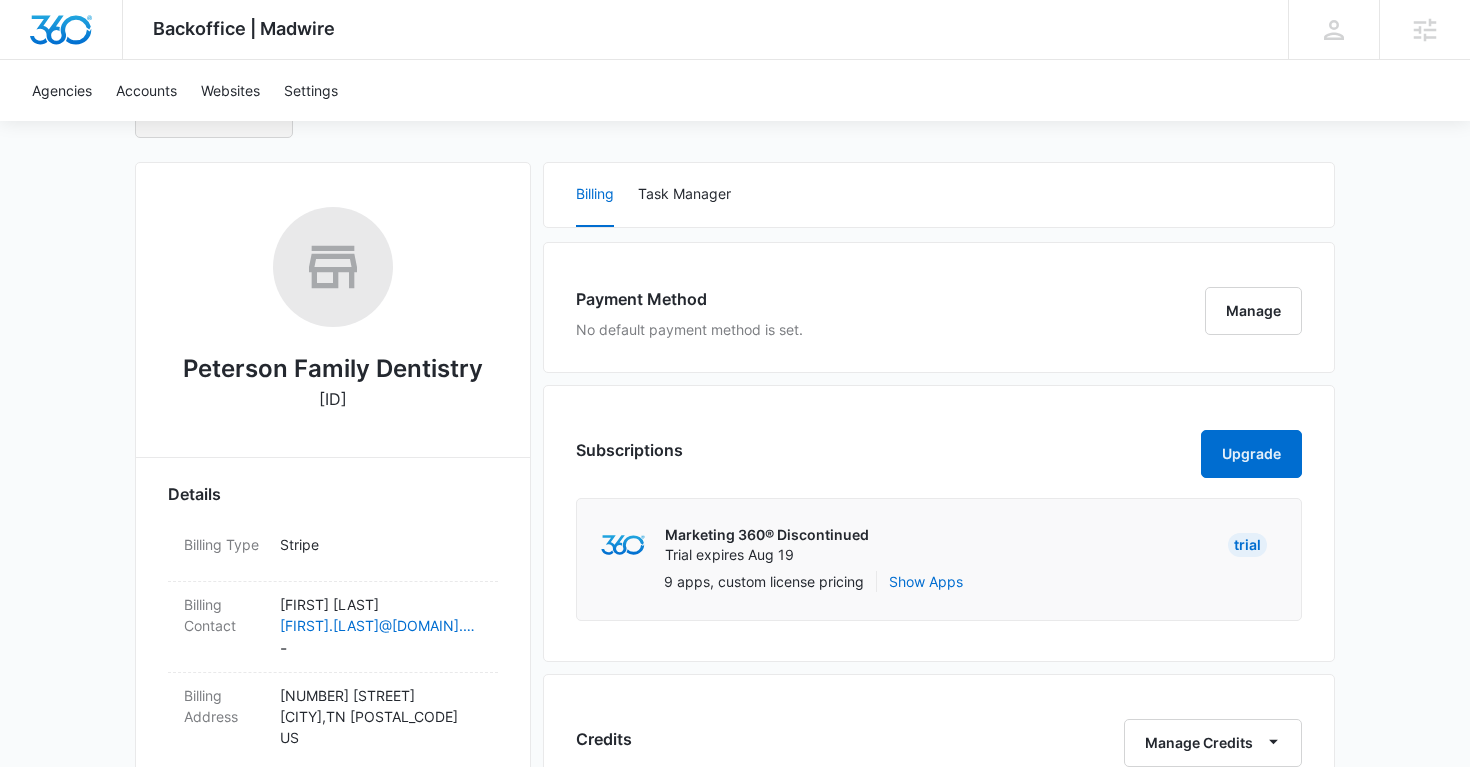 scroll, scrollTop: 205, scrollLeft: 0, axis: vertical 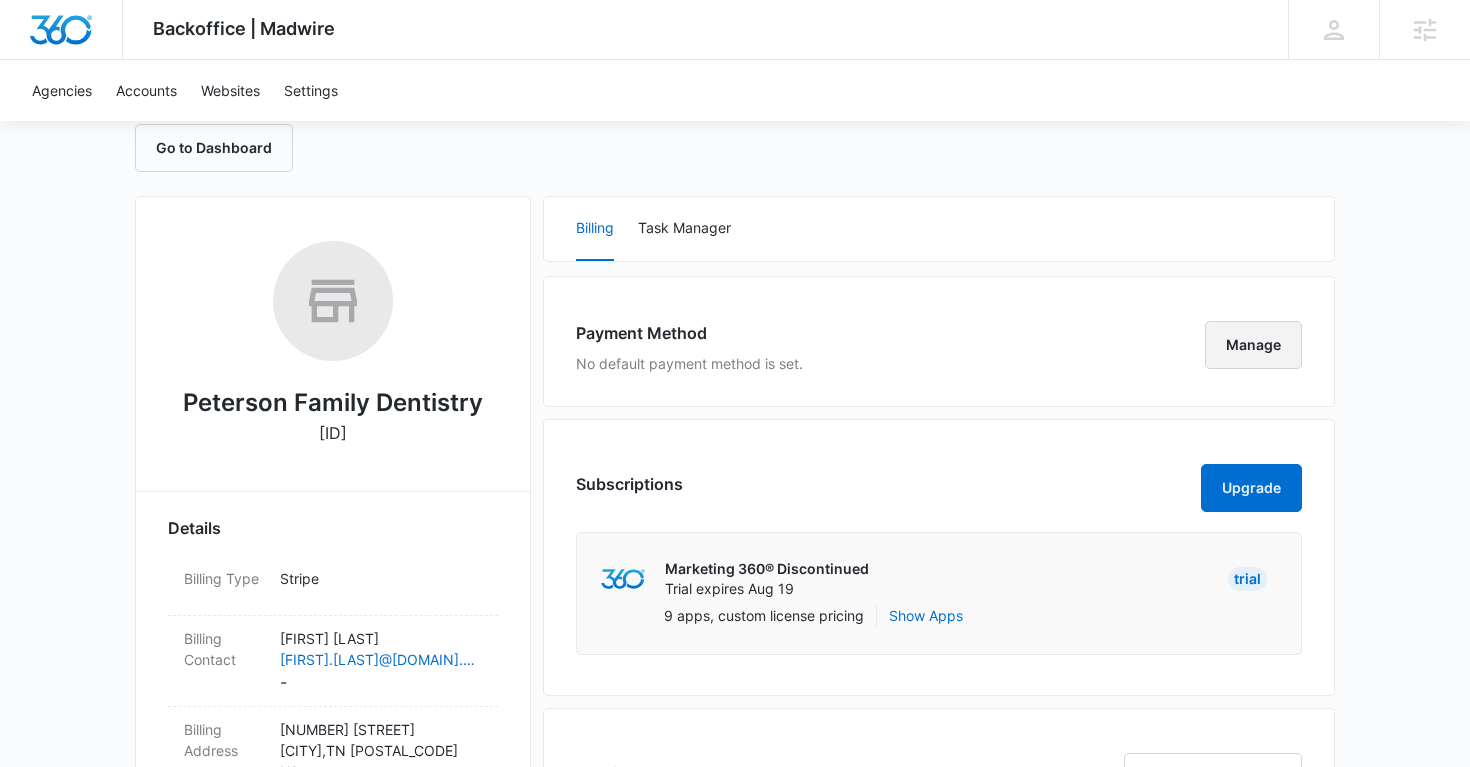 click on "Manage" at bounding box center (1253, 345) 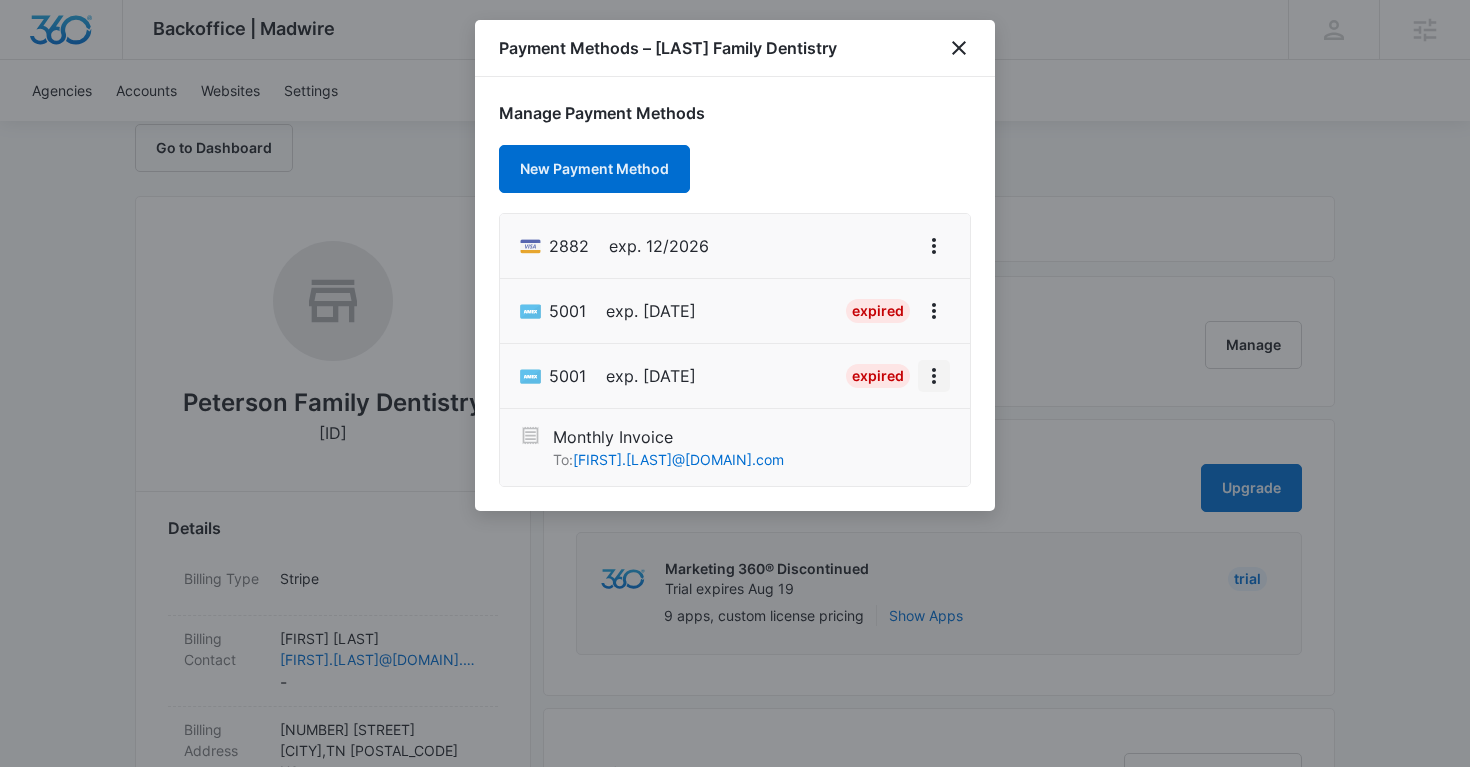click 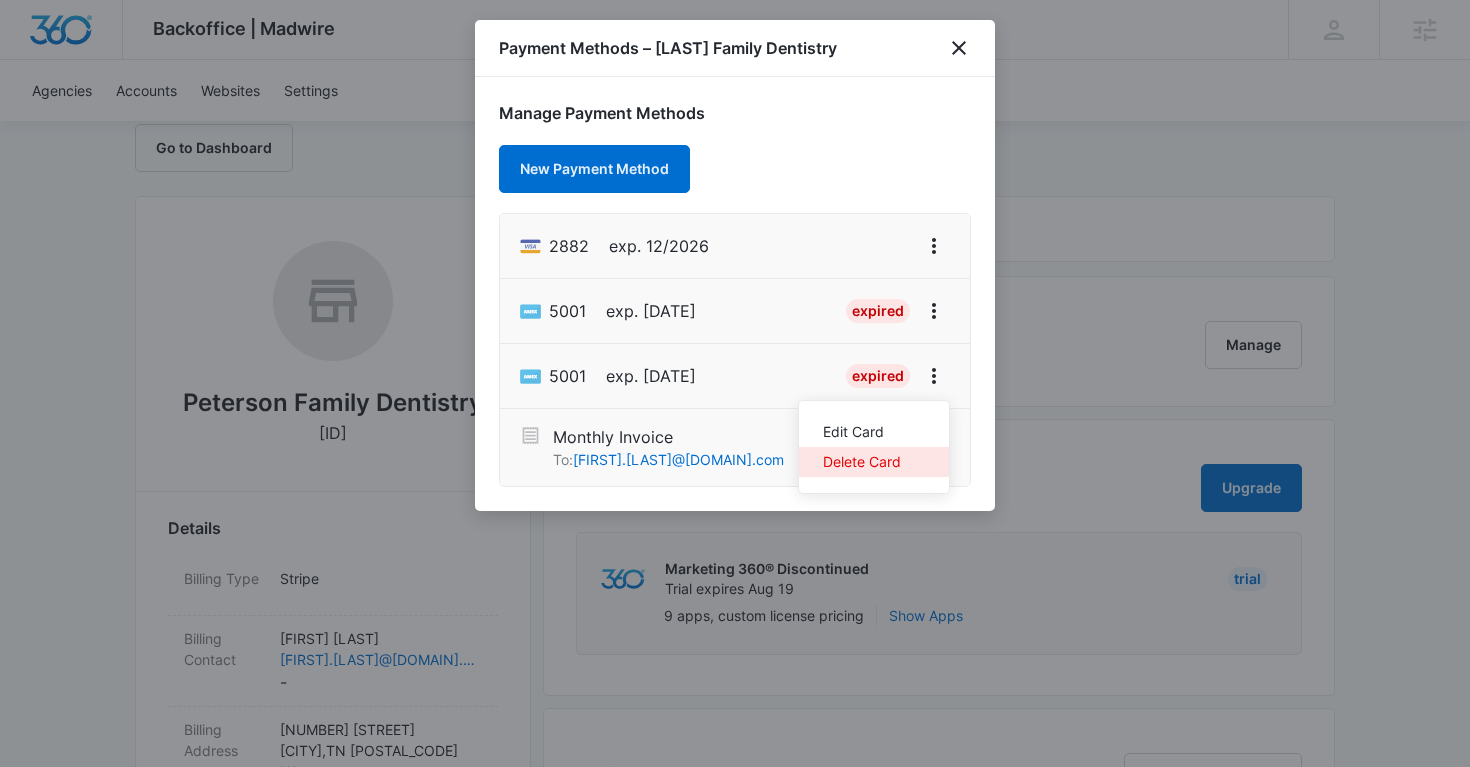 click on "Delete Card" at bounding box center [862, 462] 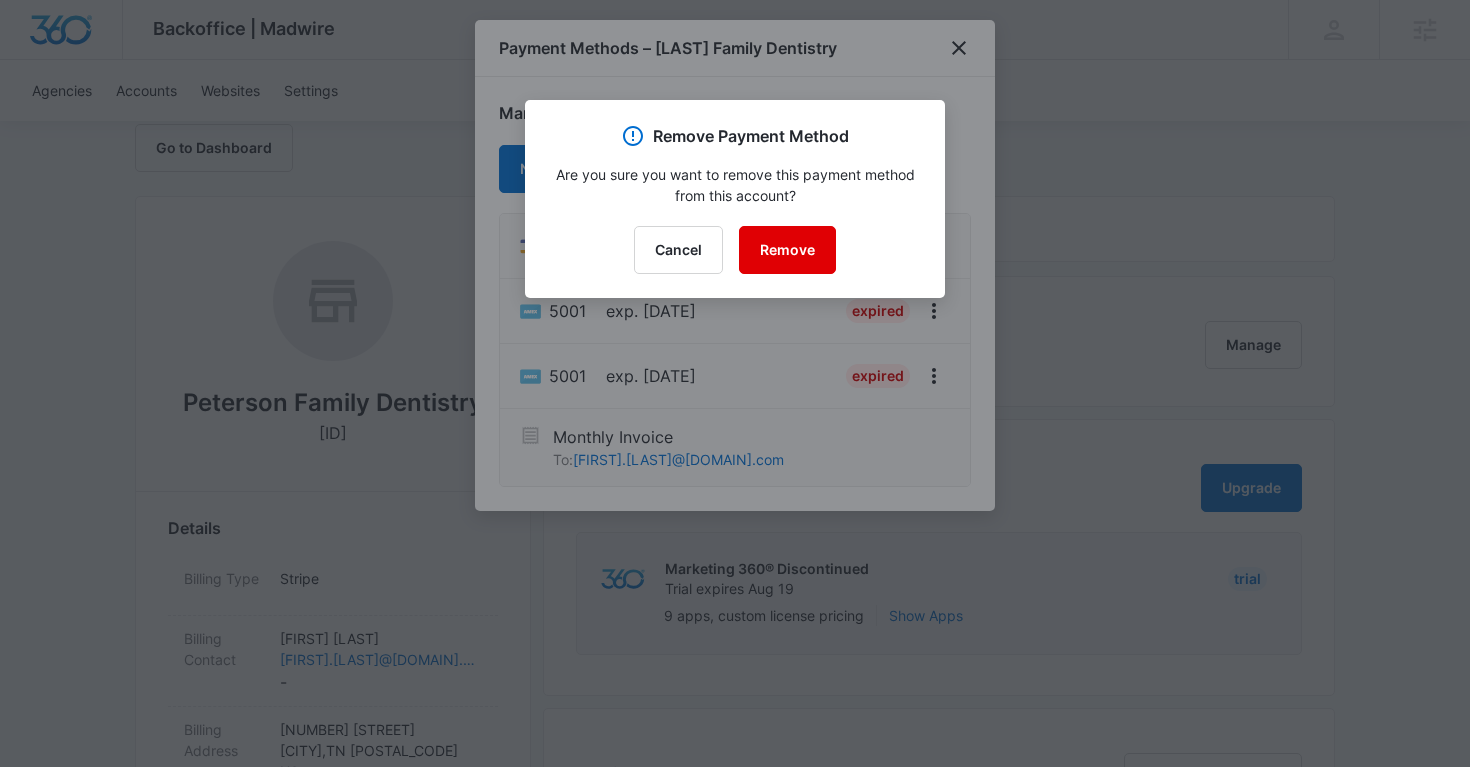 click on "Remove" at bounding box center (787, 250) 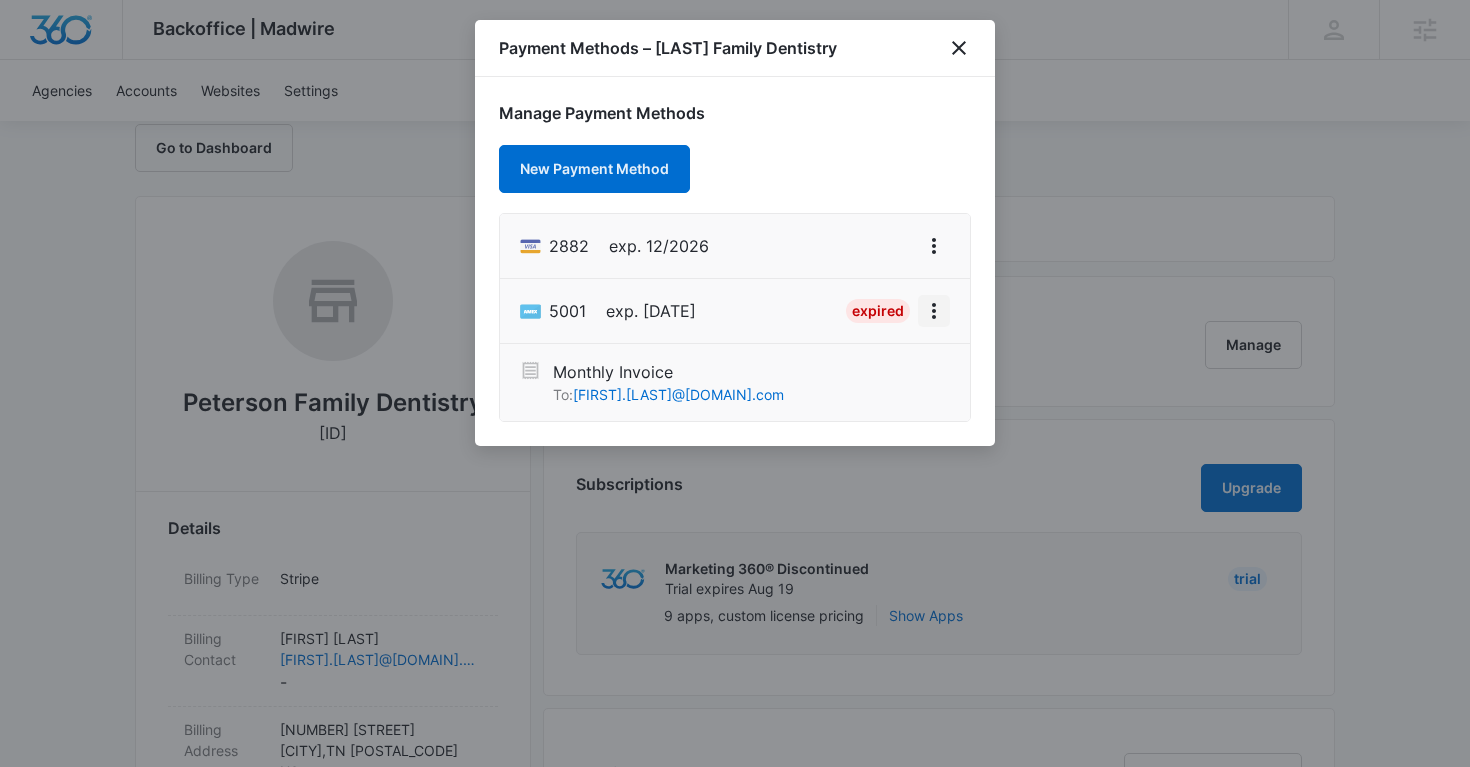 click 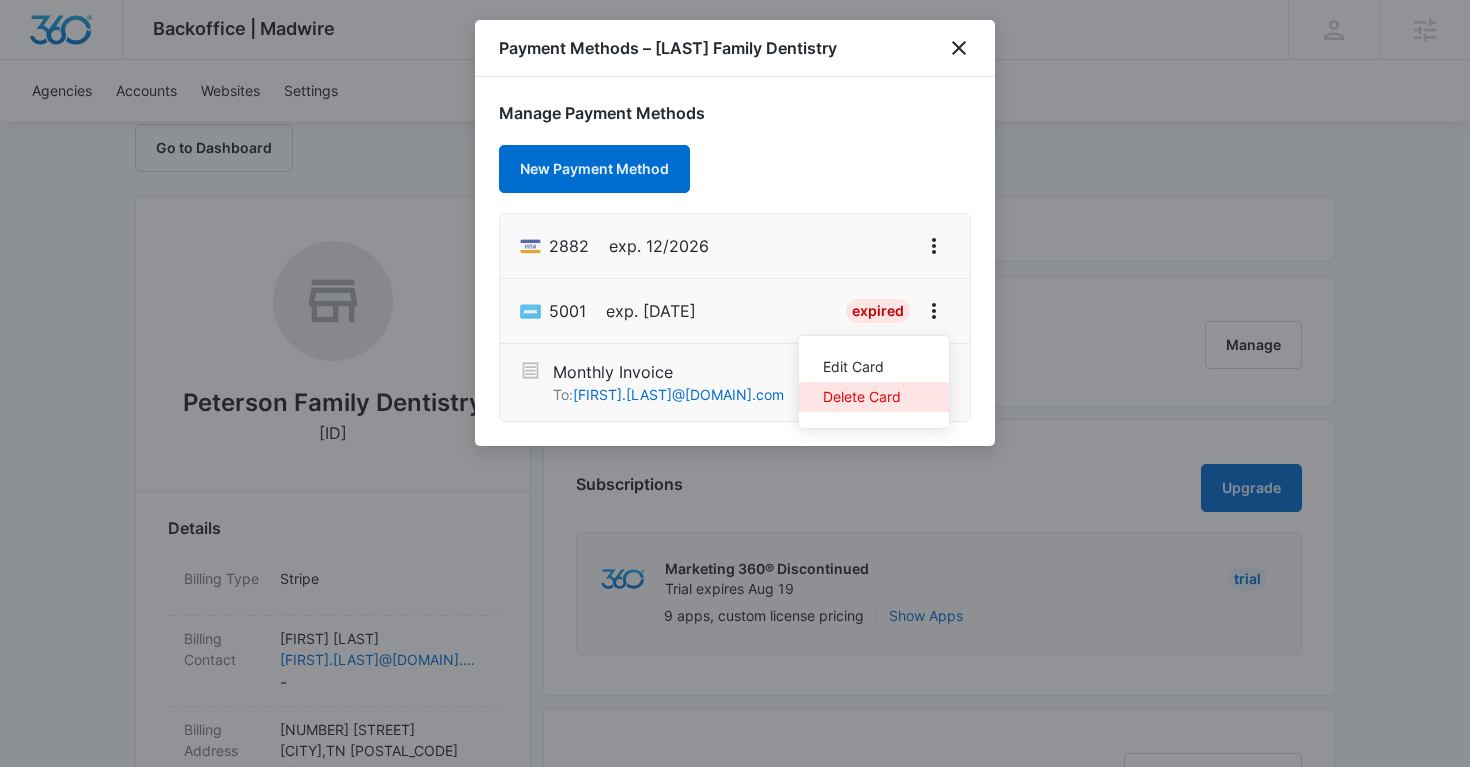 click on "Delete Card" at bounding box center (862, 397) 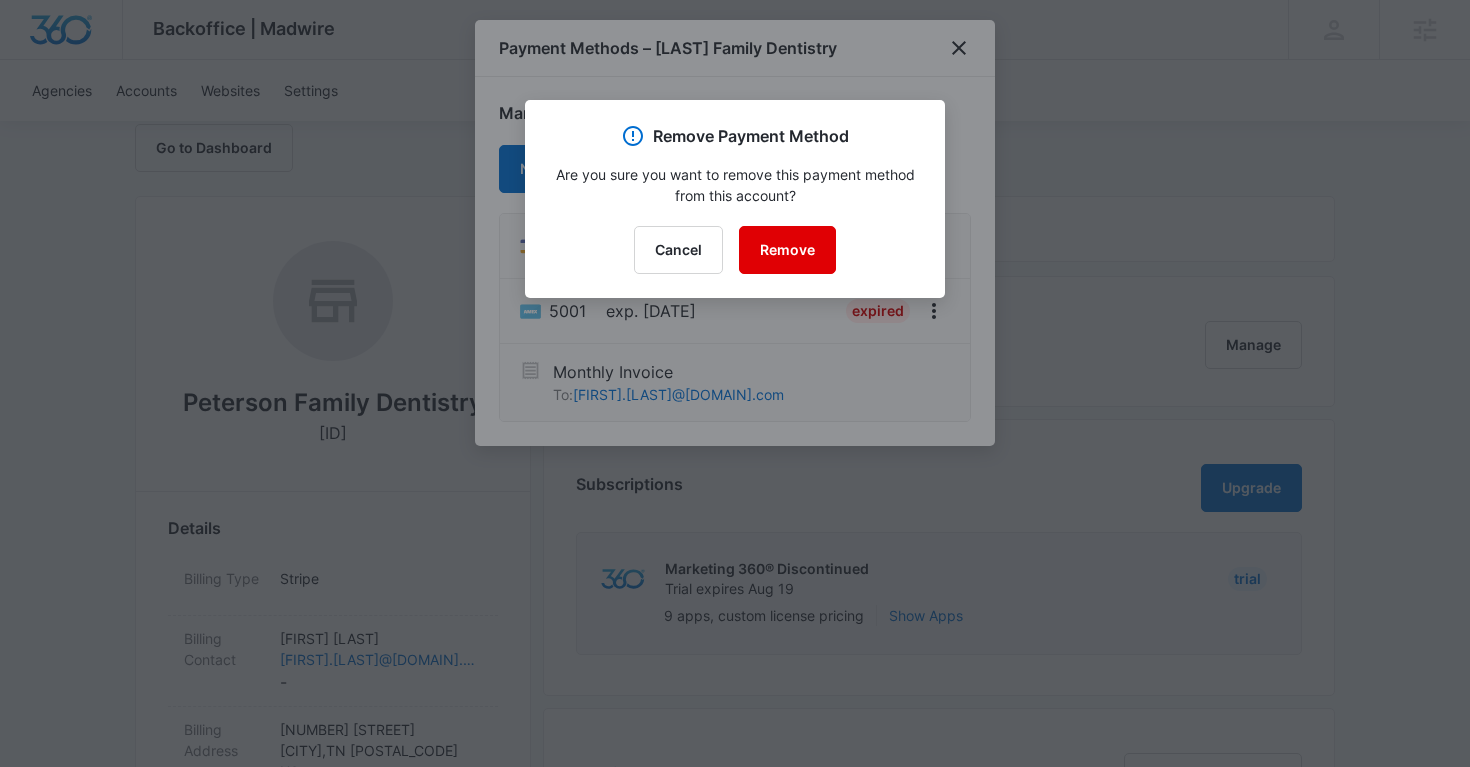click on "Remove" at bounding box center (787, 250) 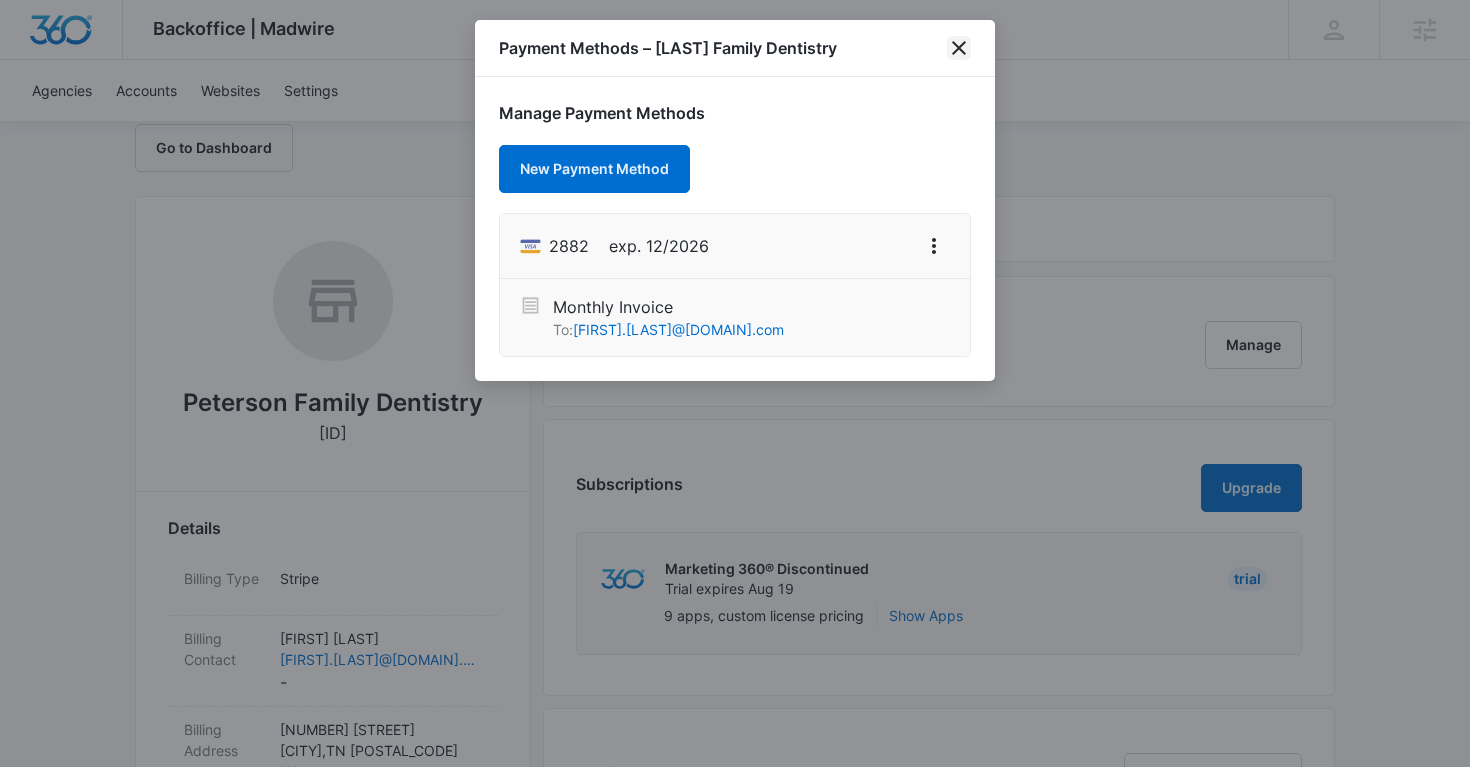 click 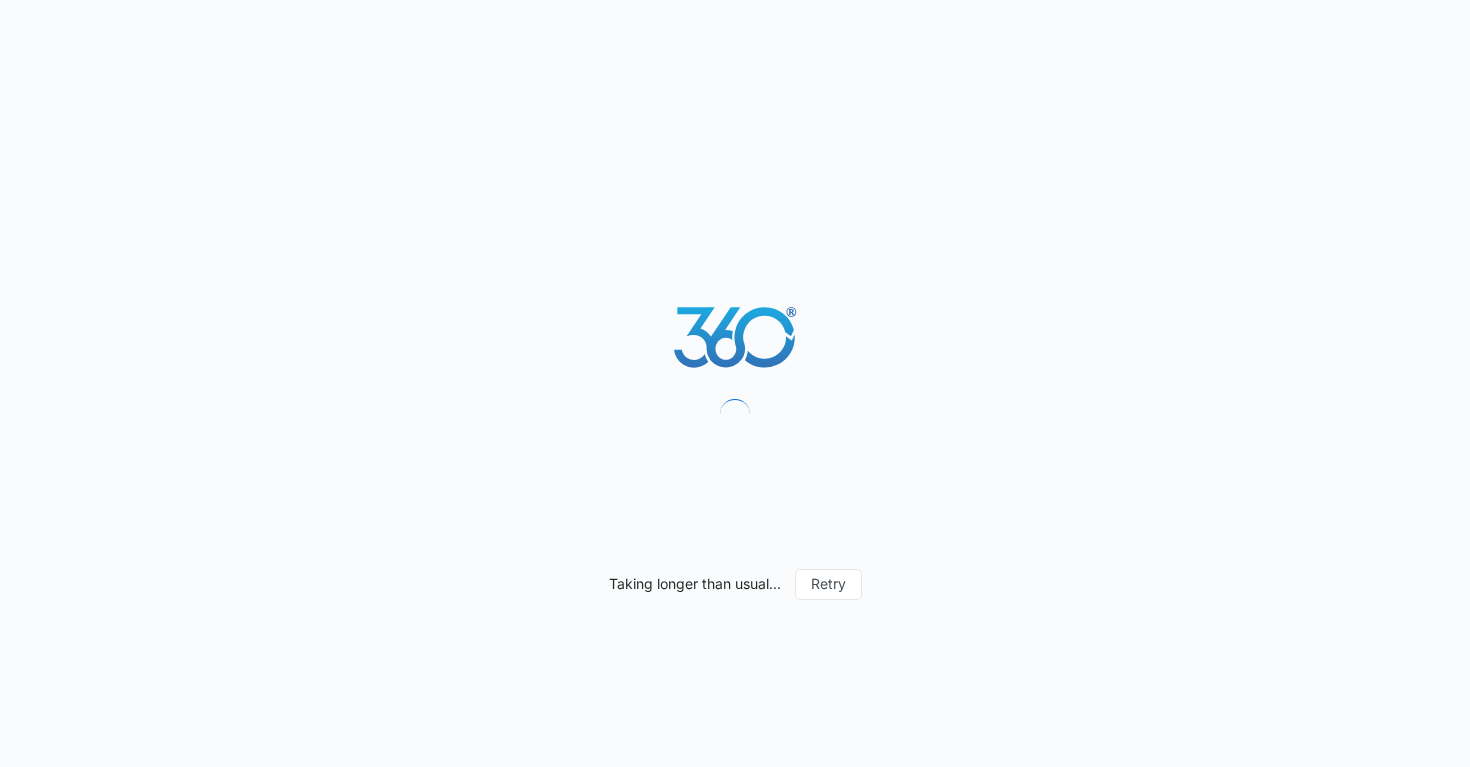 scroll, scrollTop: 0, scrollLeft: 0, axis: both 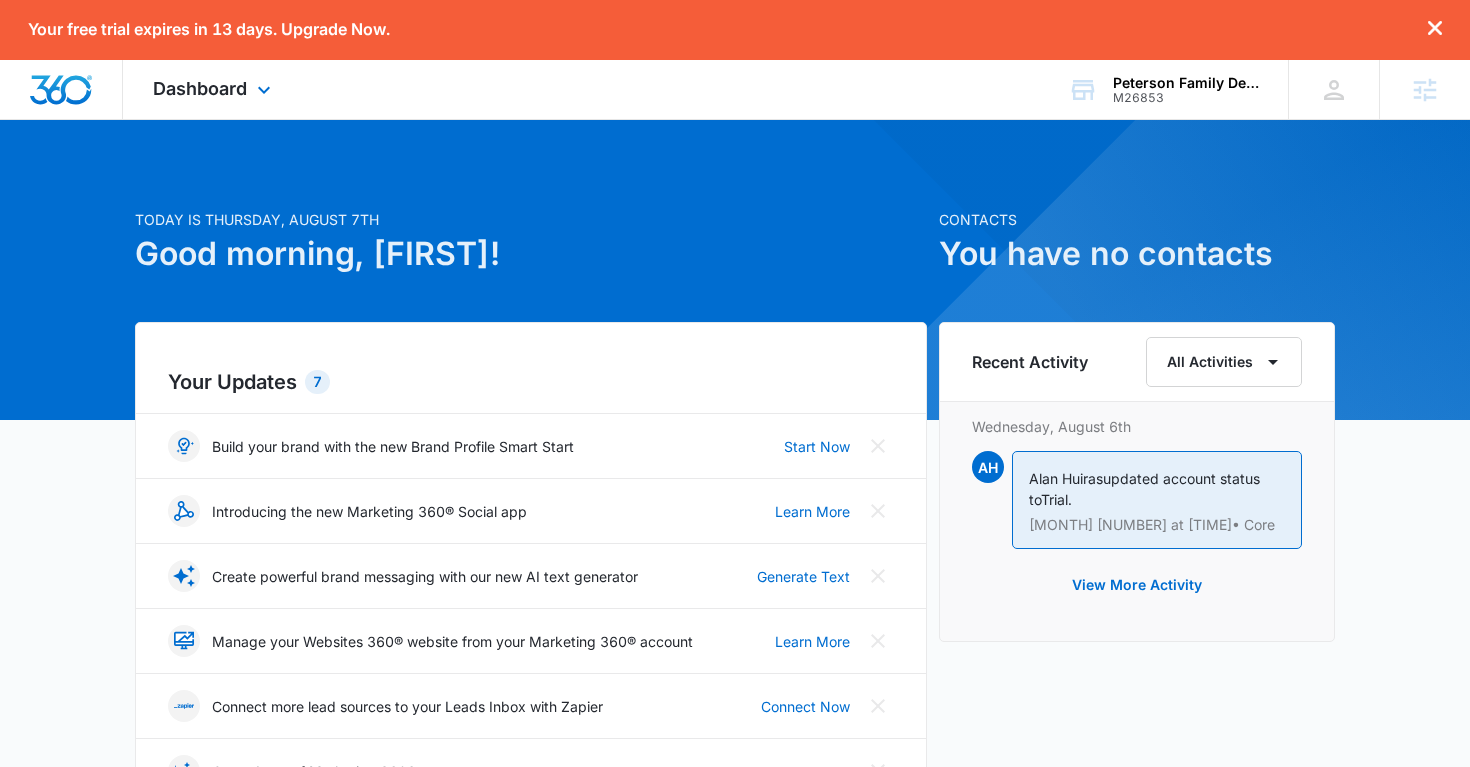 click on "Dashboard Apps Reputation Websites Forms CRM Email Social Shop Payments POS Content Ads Intelligence Files Brand Settings" at bounding box center [214, 89] 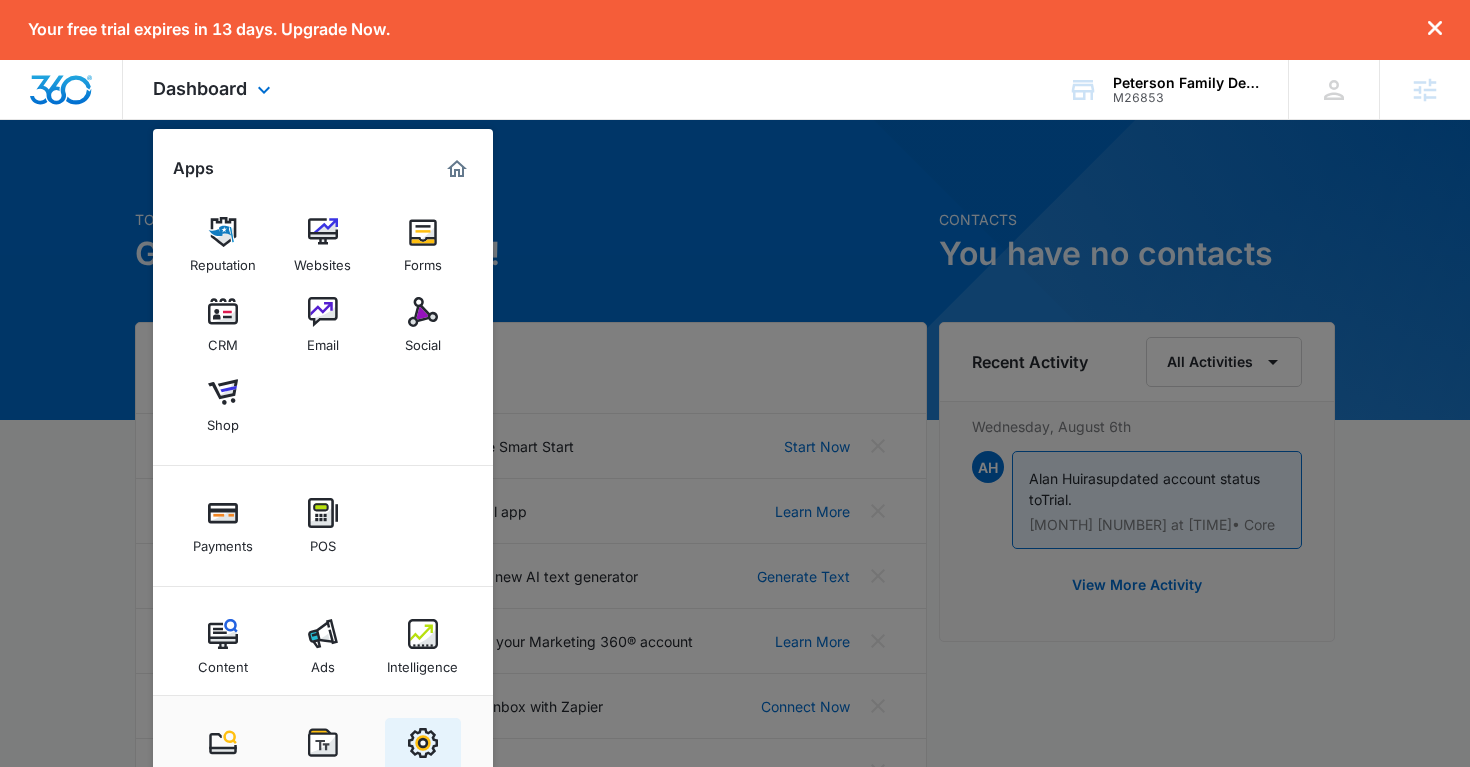 click at bounding box center [423, 743] 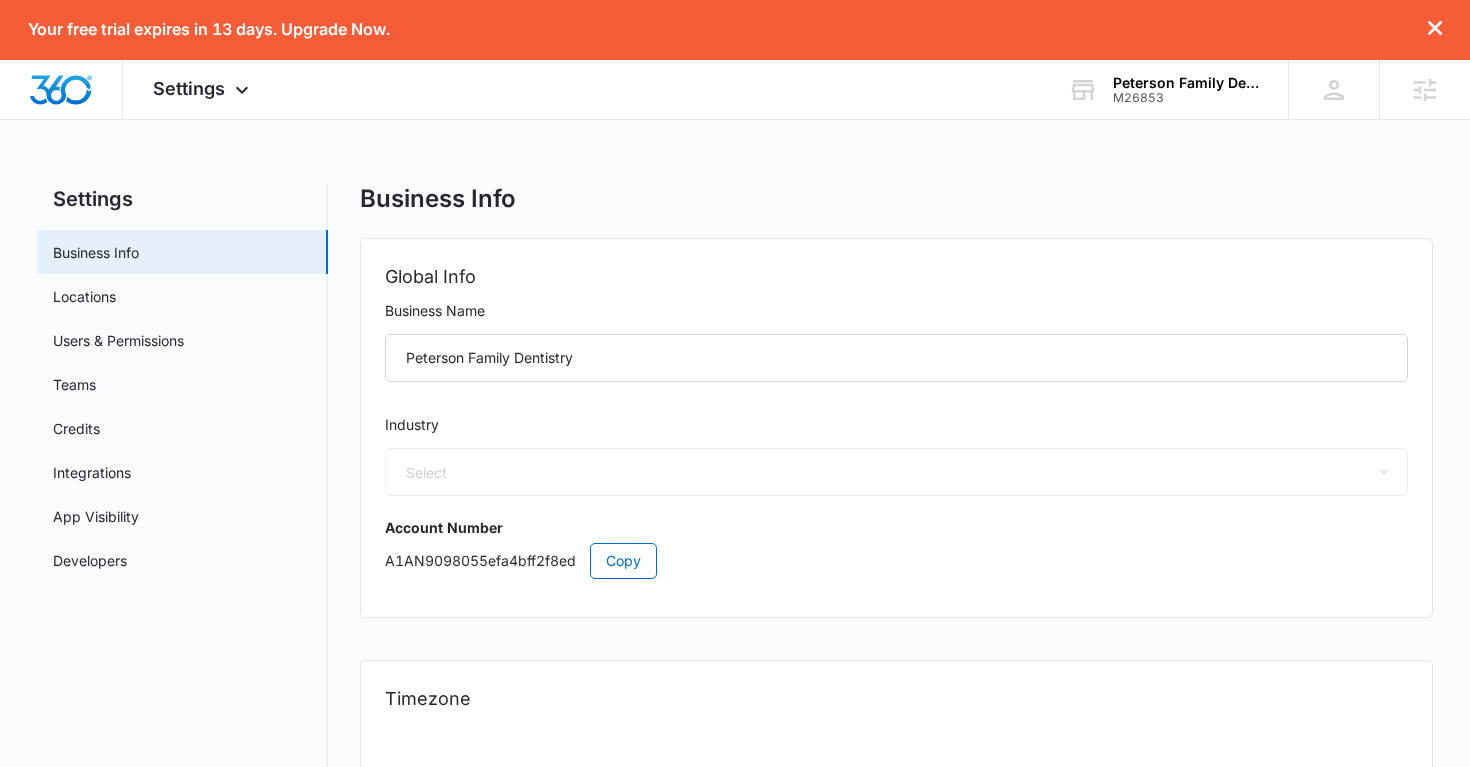 select on "33" 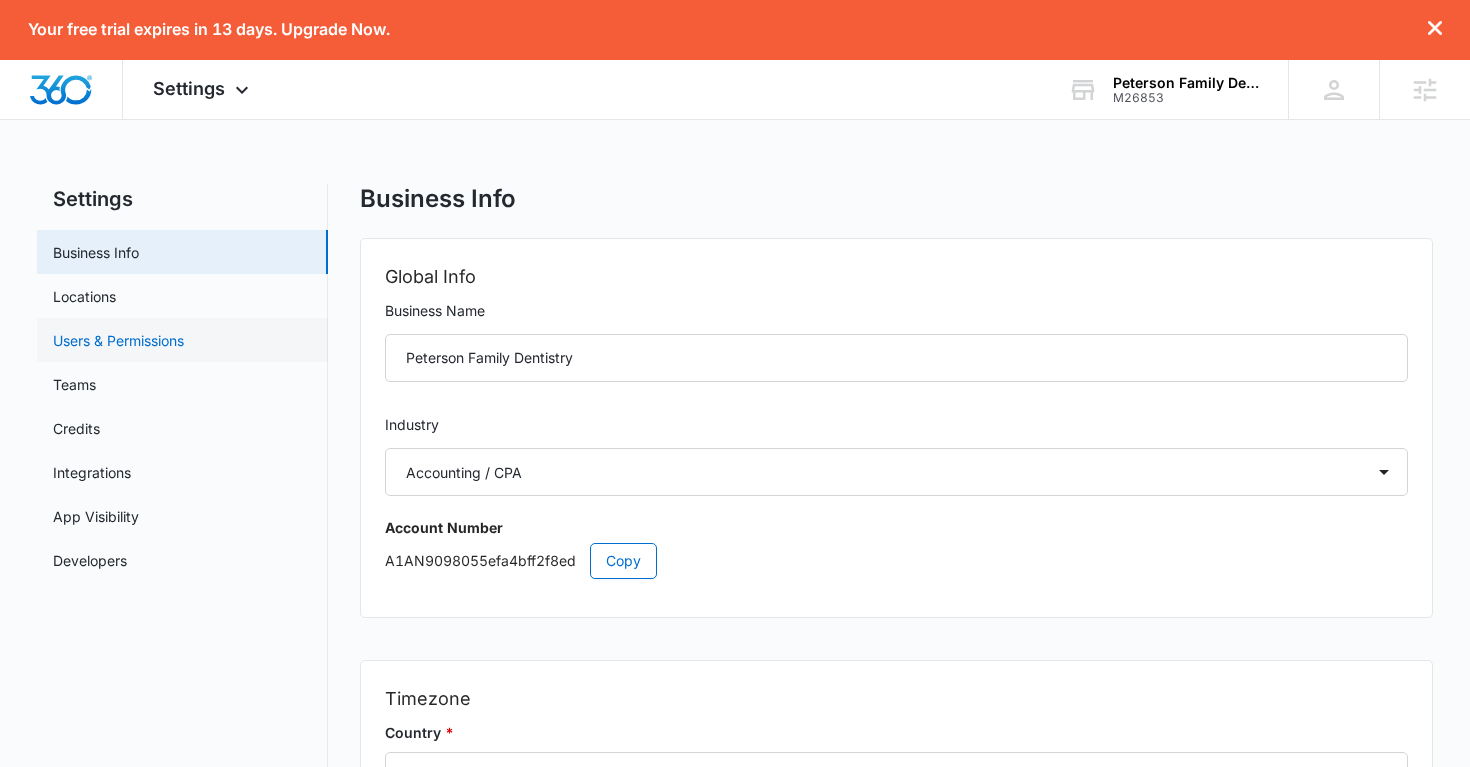 click on "Users & Permissions" at bounding box center [118, 340] 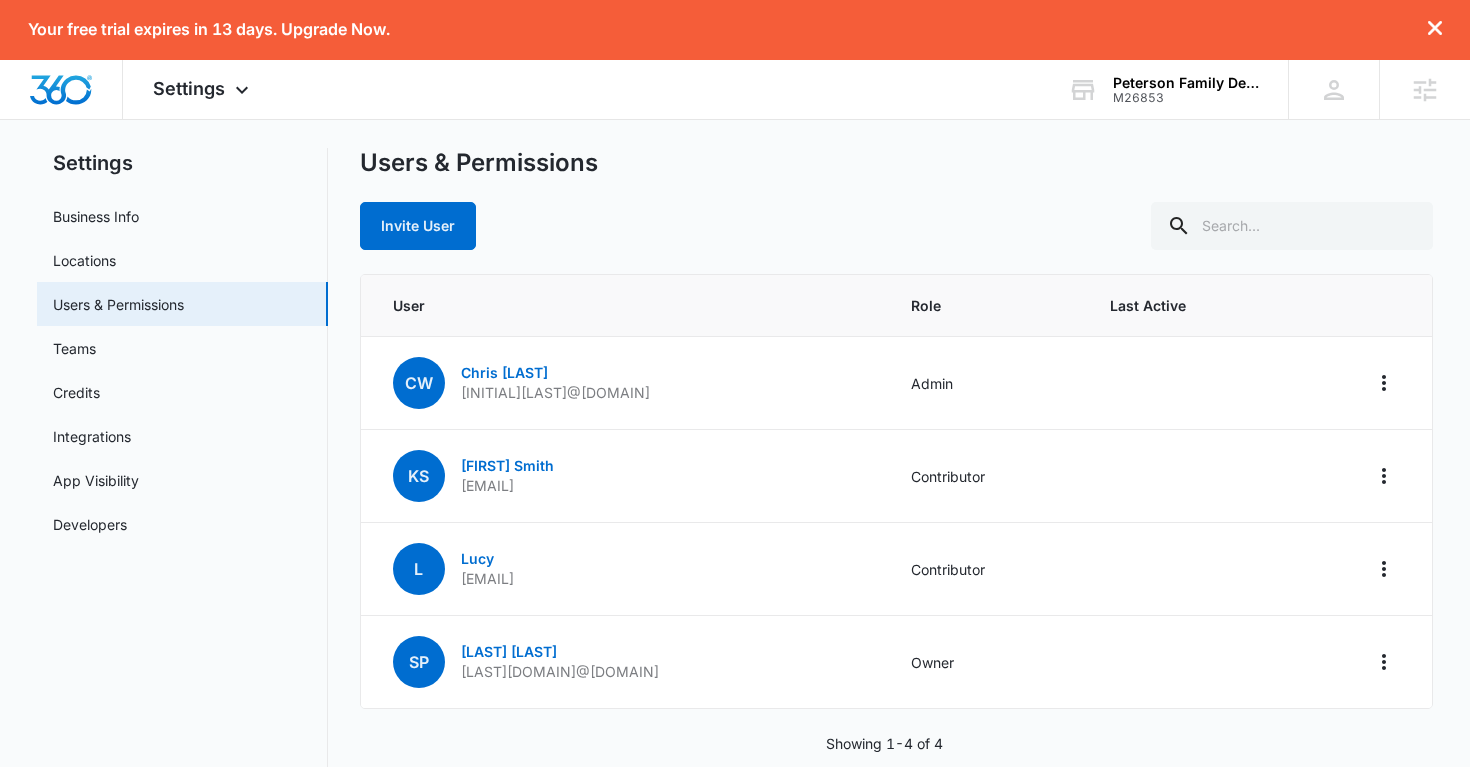 scroll, scrollTop: 71, scrollLeft: 0, axis: vertical 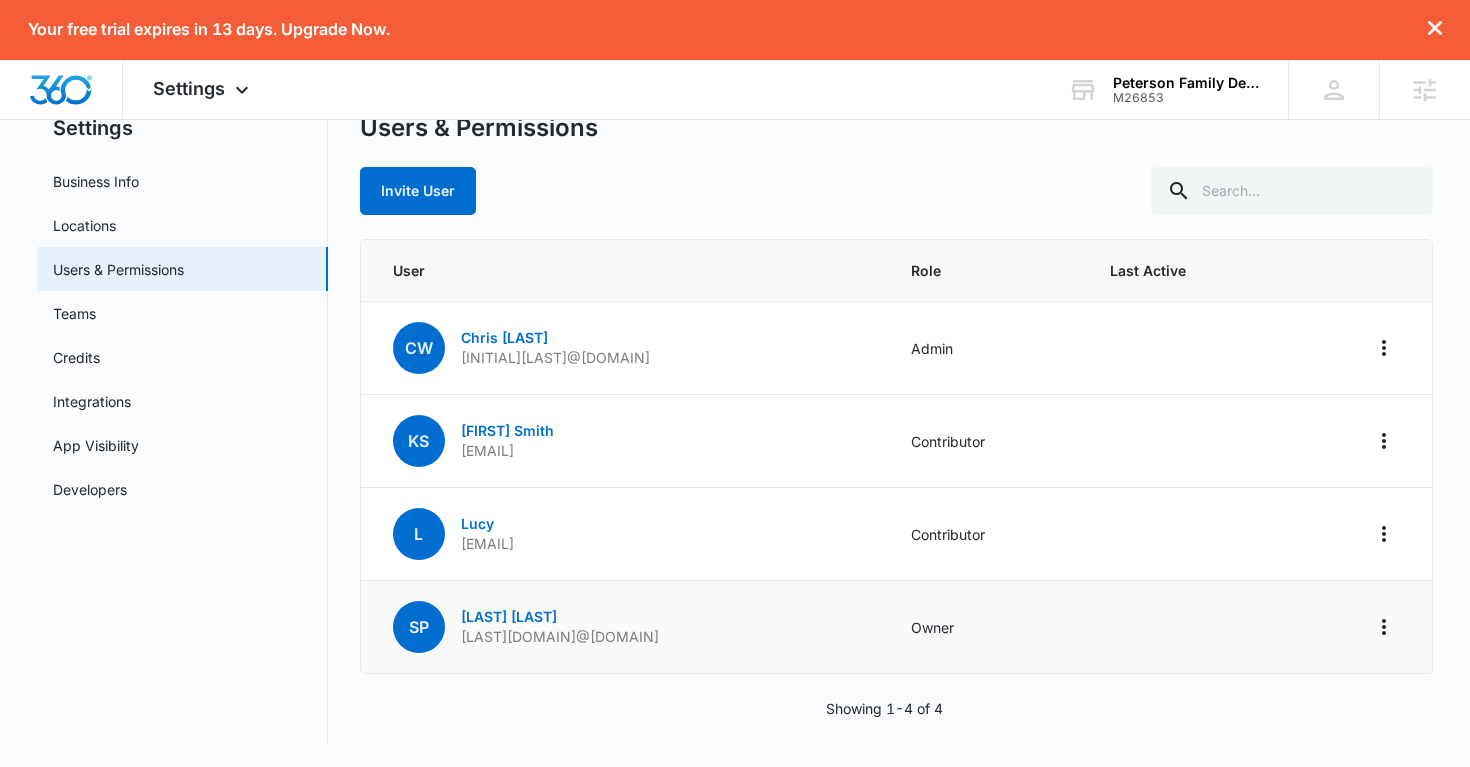 click on "petersononlinemarketing@gmail.com" at bounding box center [560, 637] 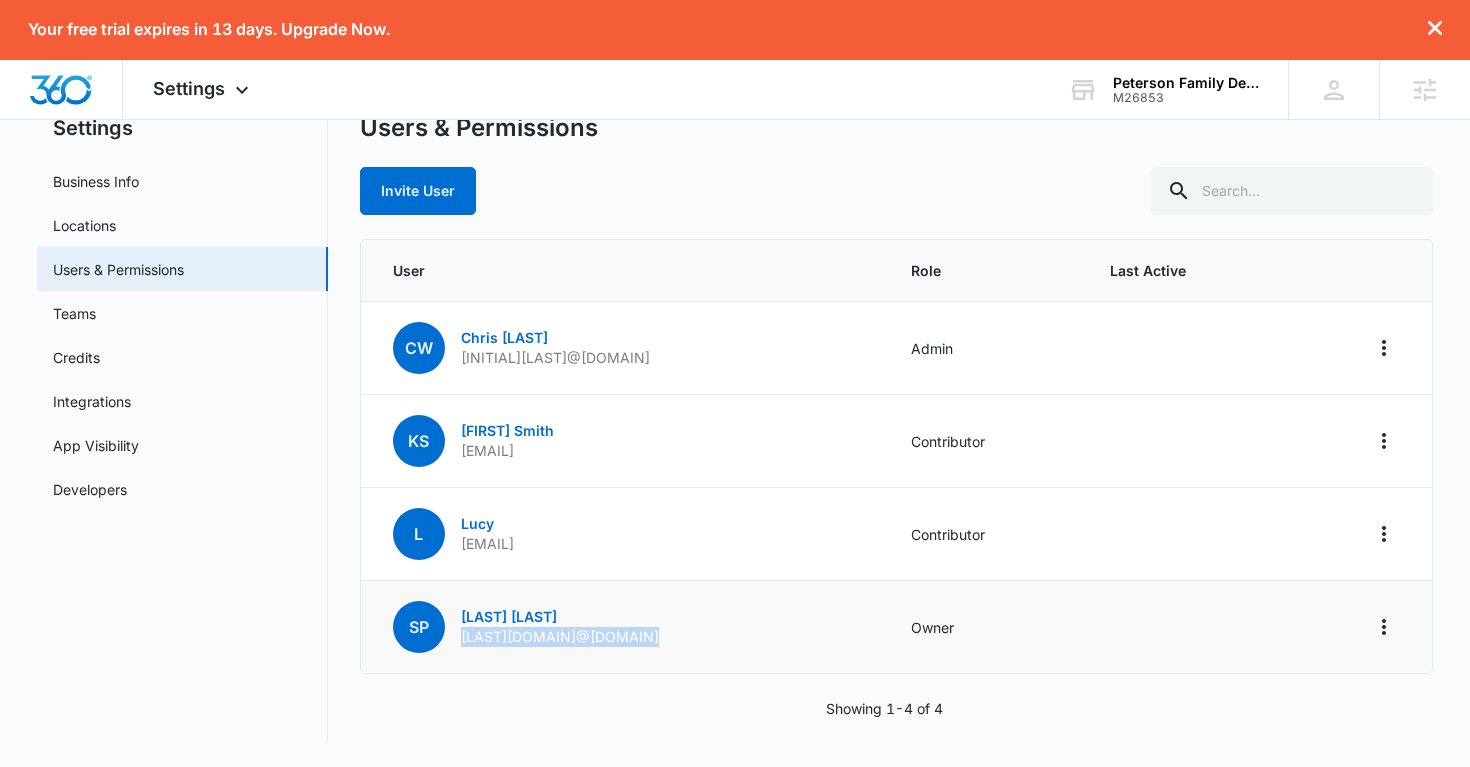 click on "petersononlinemarketing@gmail.com" at bounding box center [560, 637] 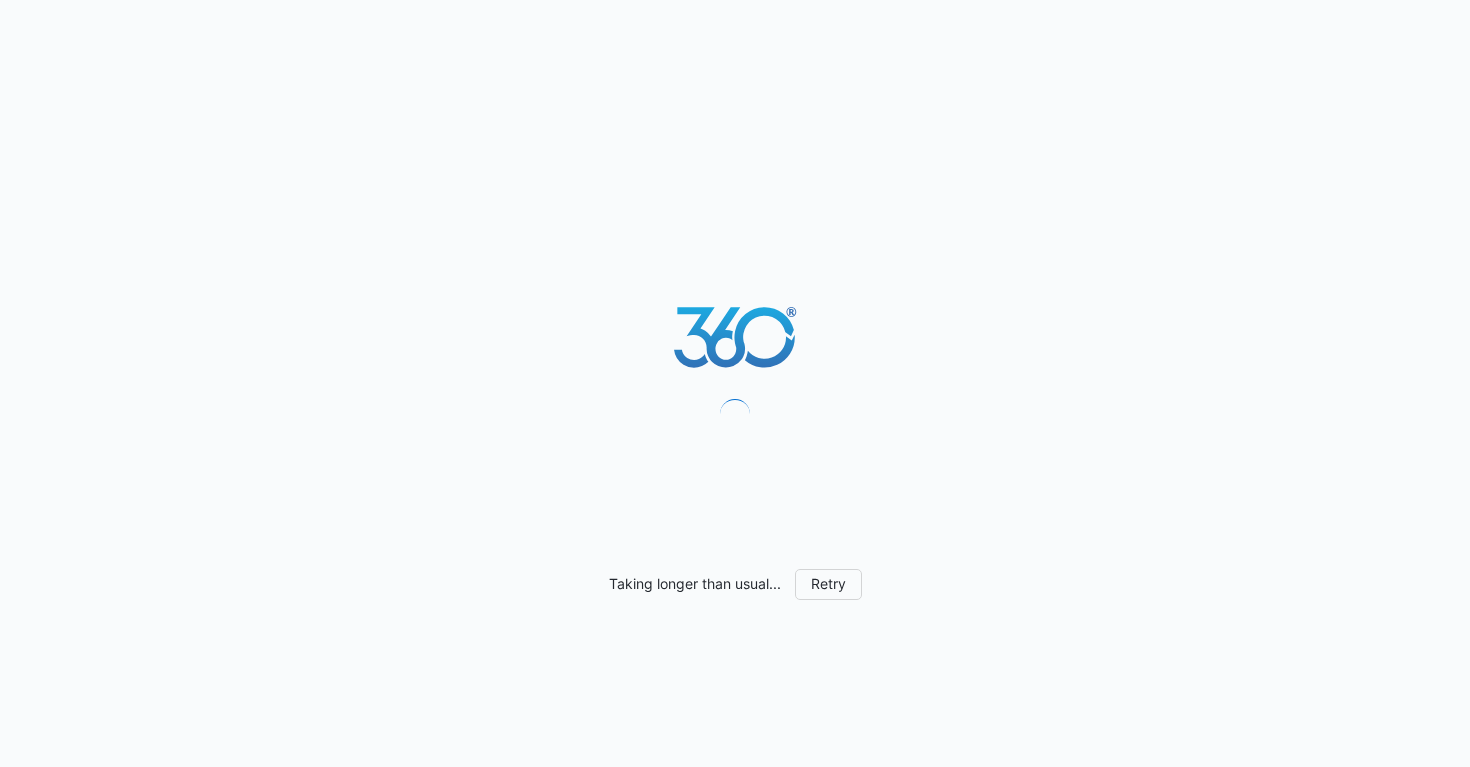 scroll, scrollTop: 0, scrollLeft: 0, axis: both 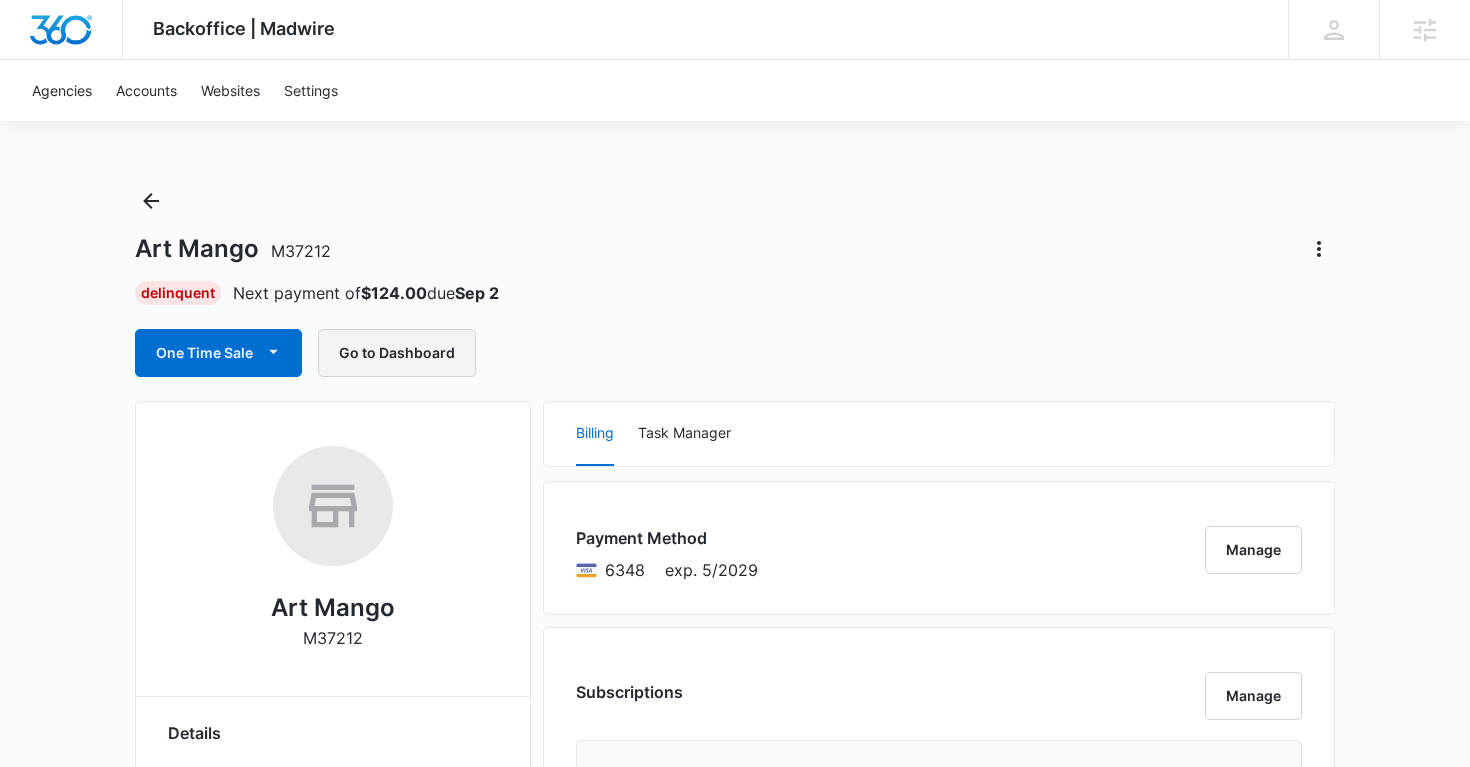click on "Go to Dashboard" at bounding box center [397, 353] 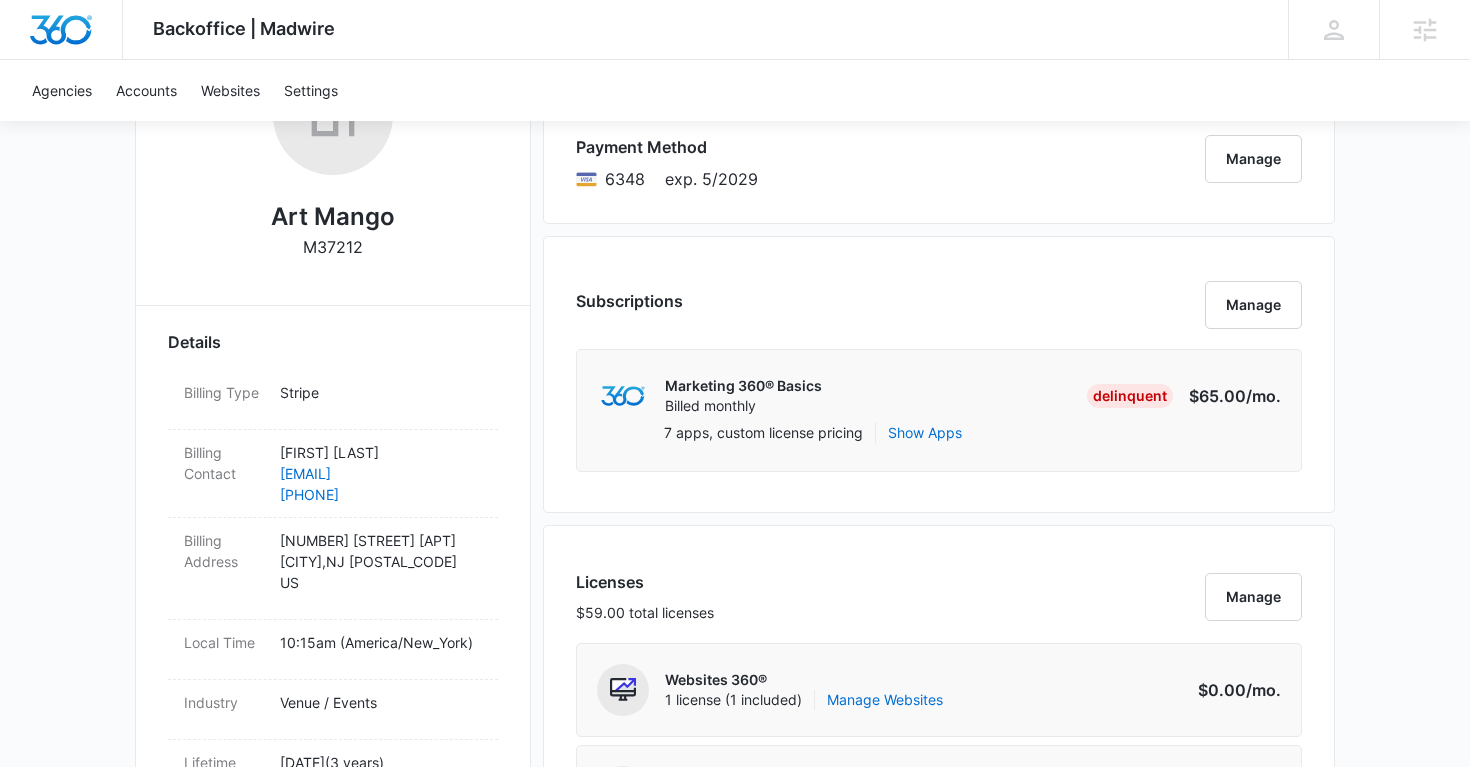 scroll, scrollTop: 399, scrollLeft: 0, axis: vertical 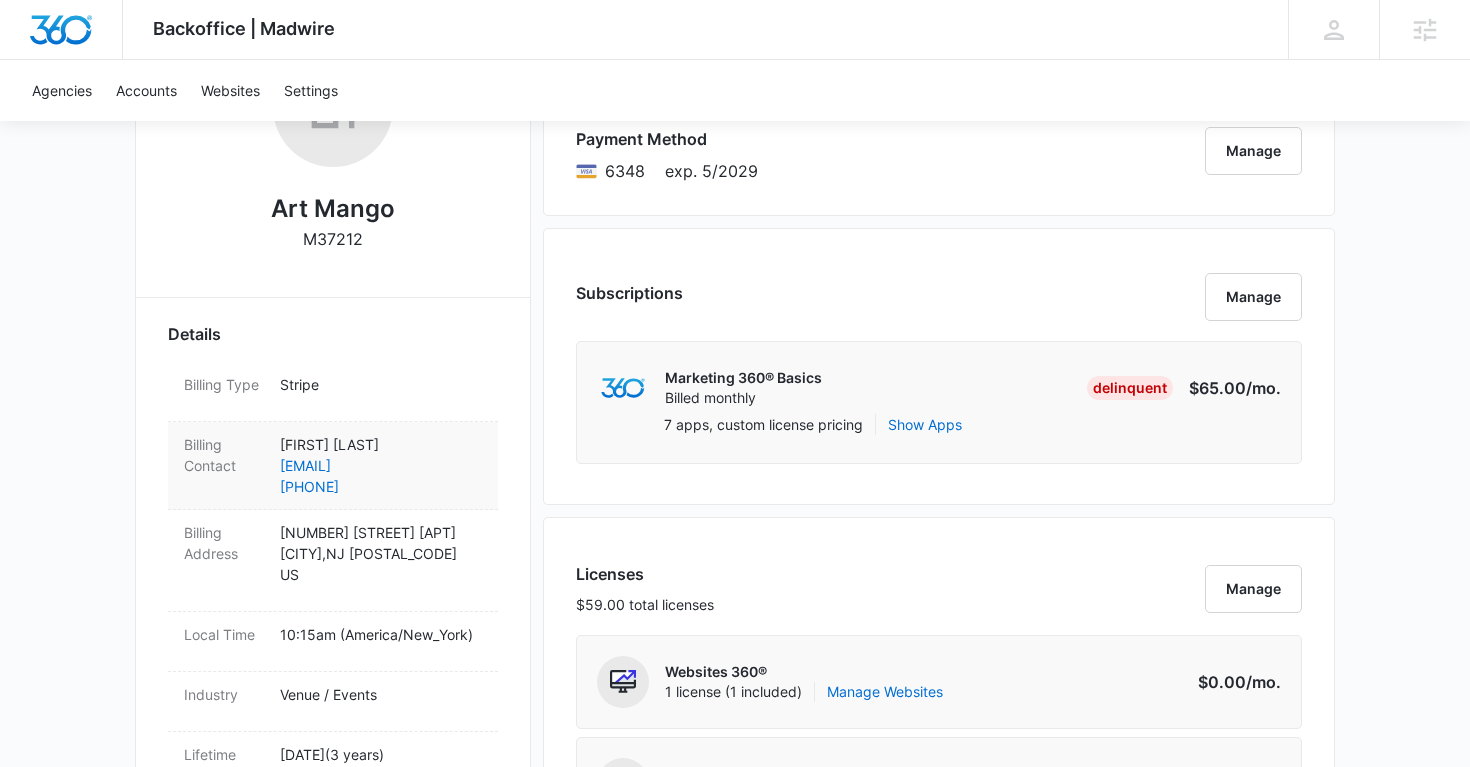 click on "[FIRST] [LAST]" at bounding box center (381, 444) 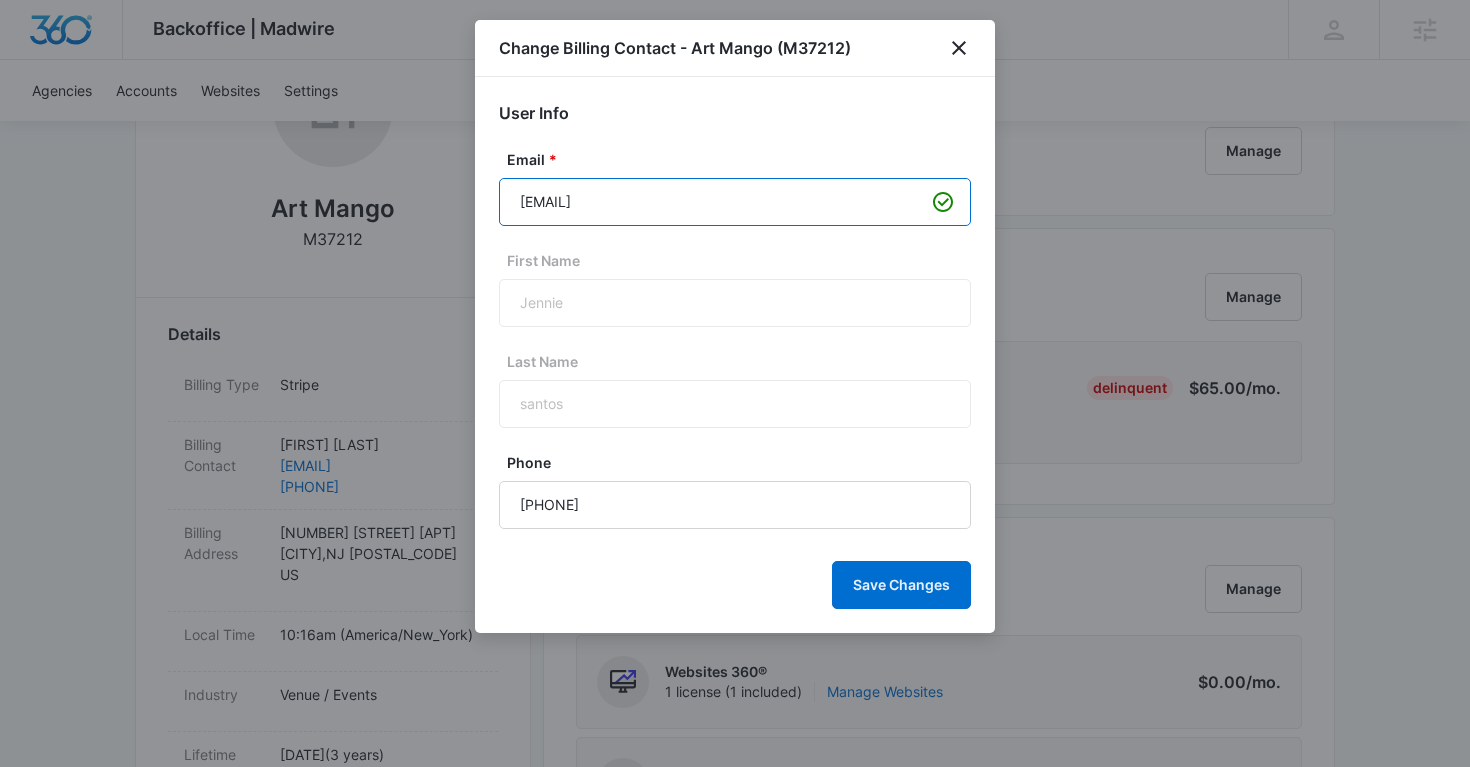click on "[EMAIL]" at bounding box center (735, 202) 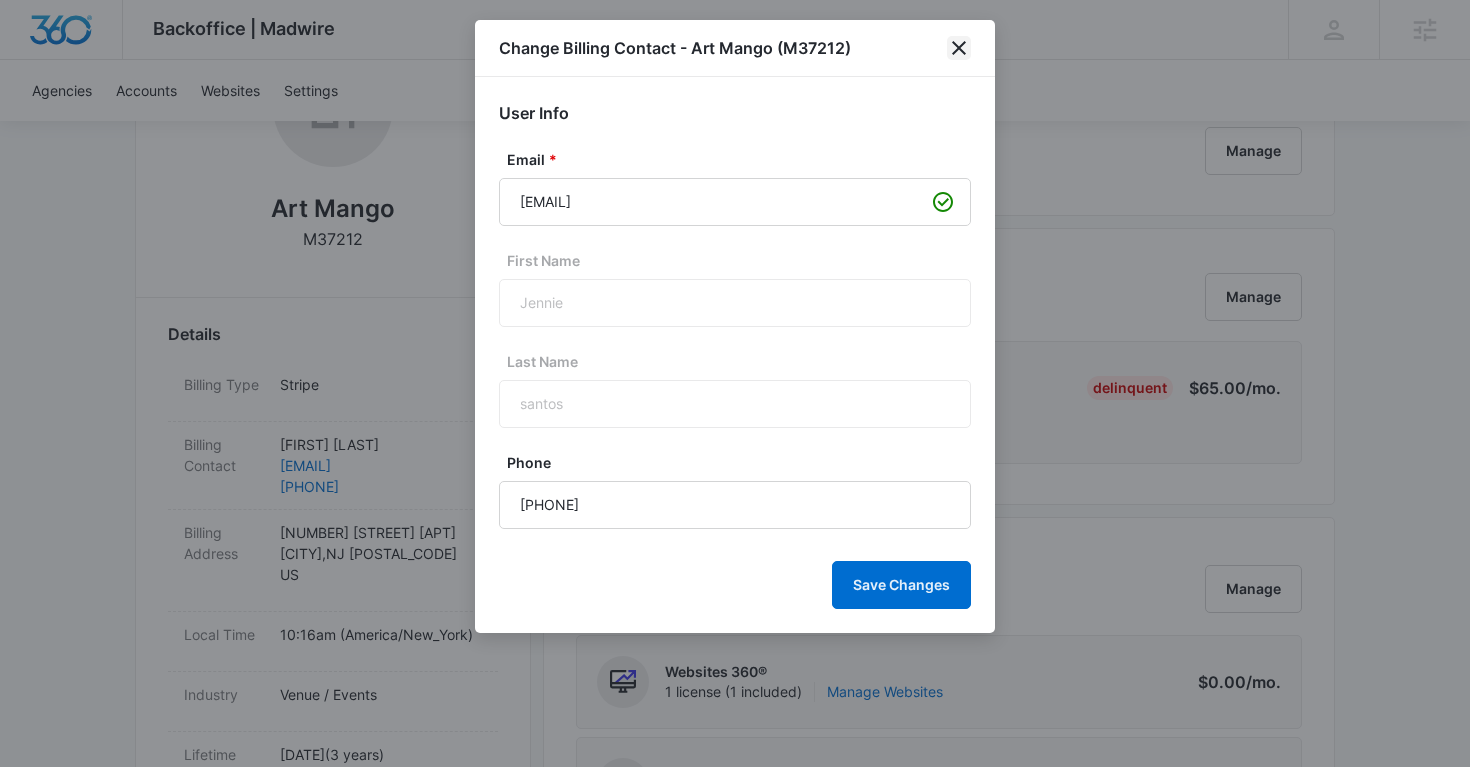 click 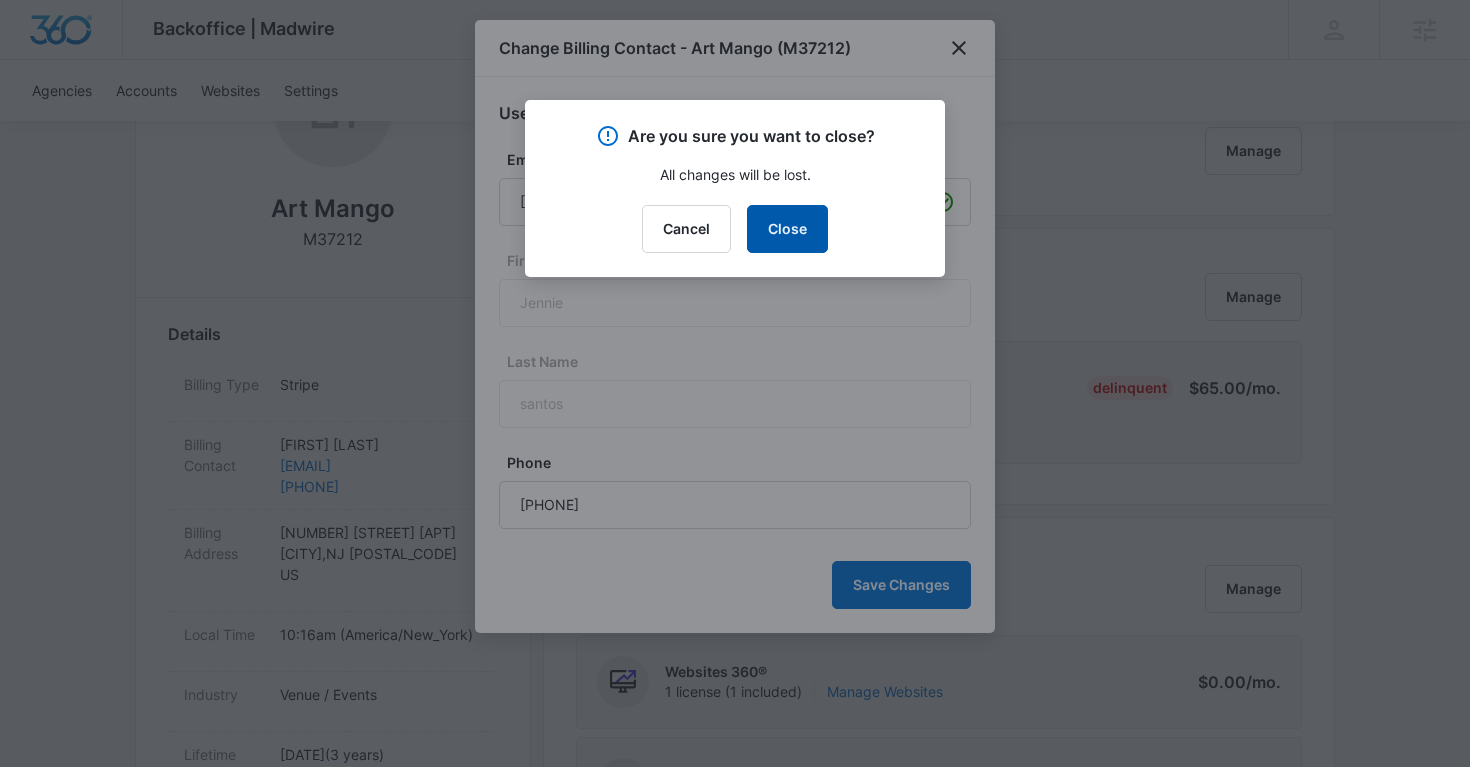 click on "Close" at bounding box center (787, 229) 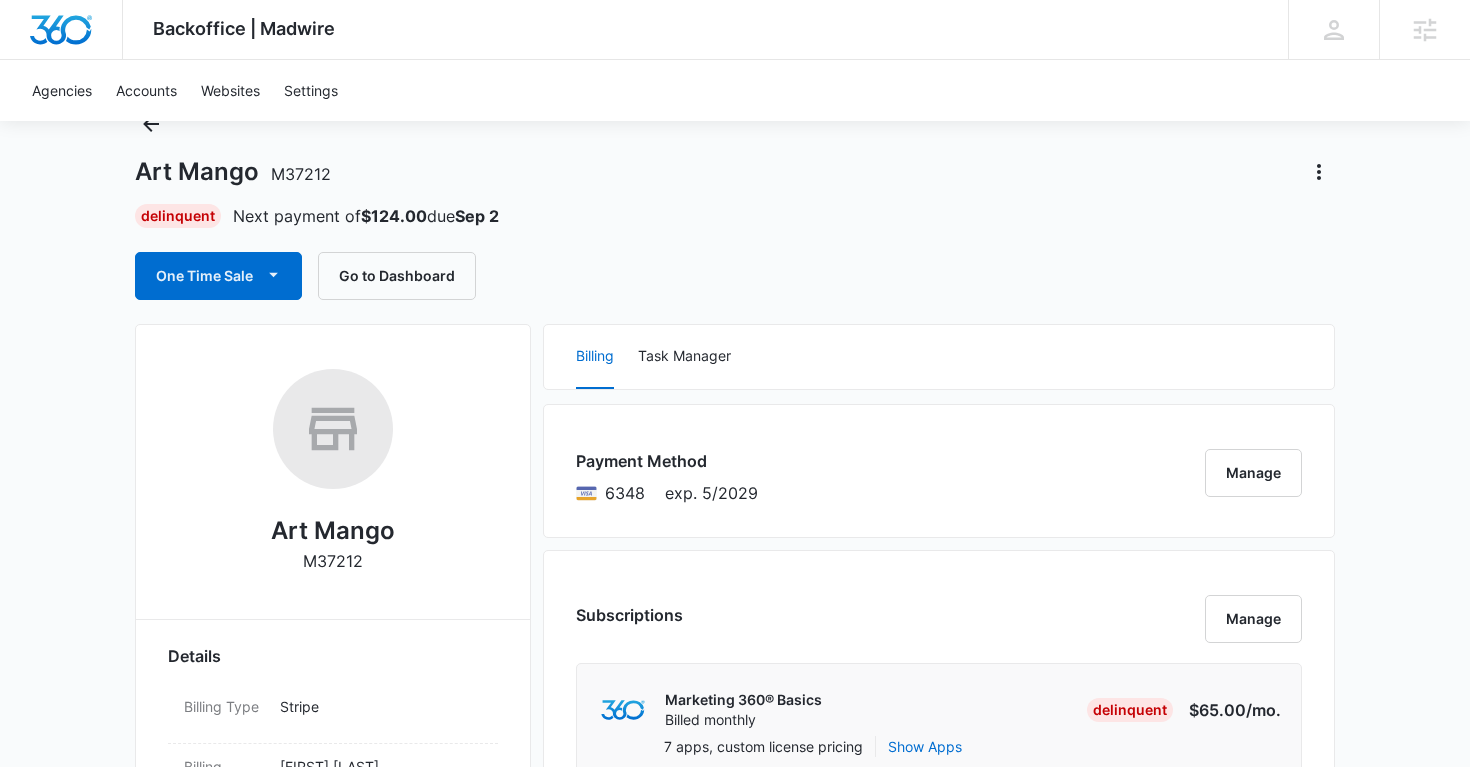 scroll, scrollTop: 0, scrollLeft: 0, axis: both 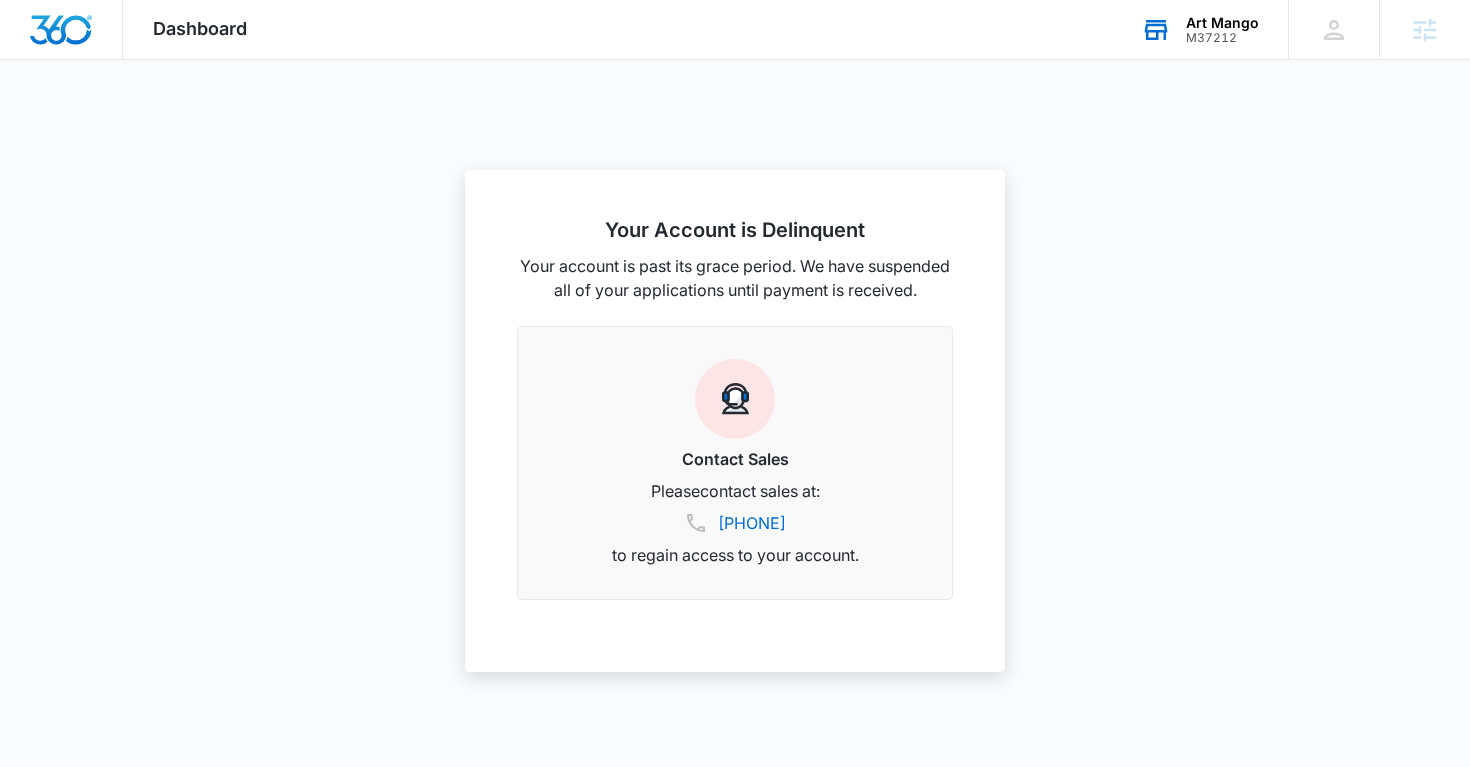 click on "Art Mango" at bounding box center [1222, 23] 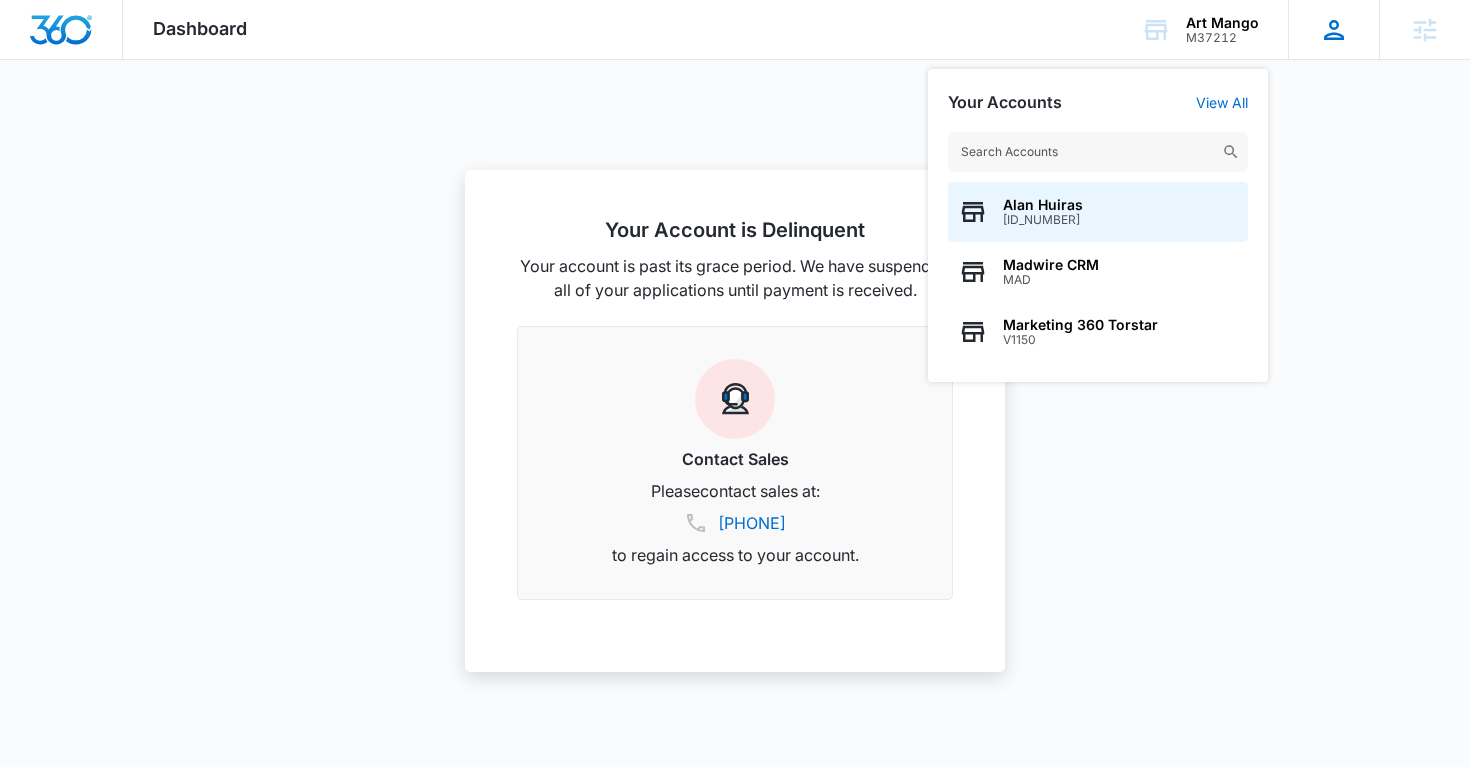 click 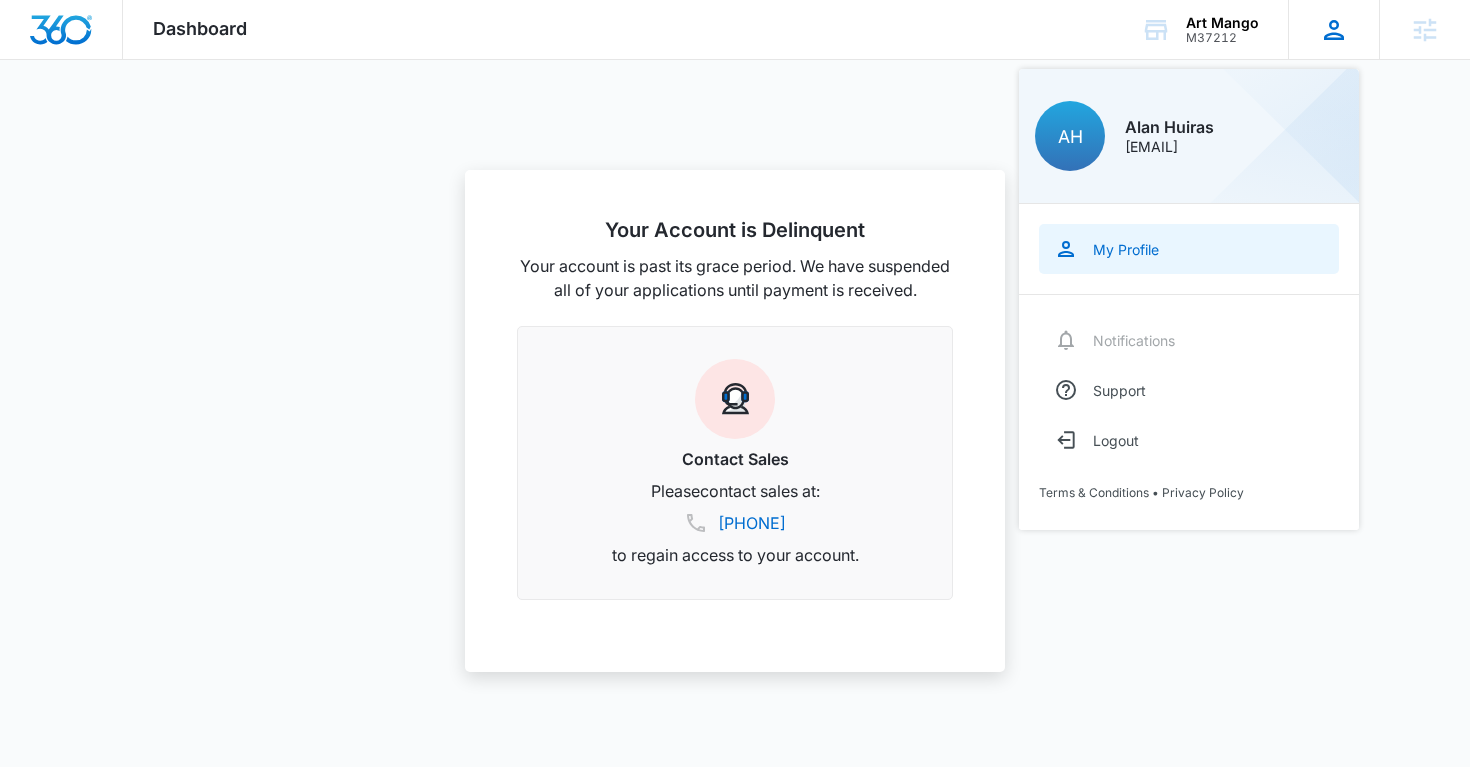 click on "My Profile" at bounding box center (1189, 249) 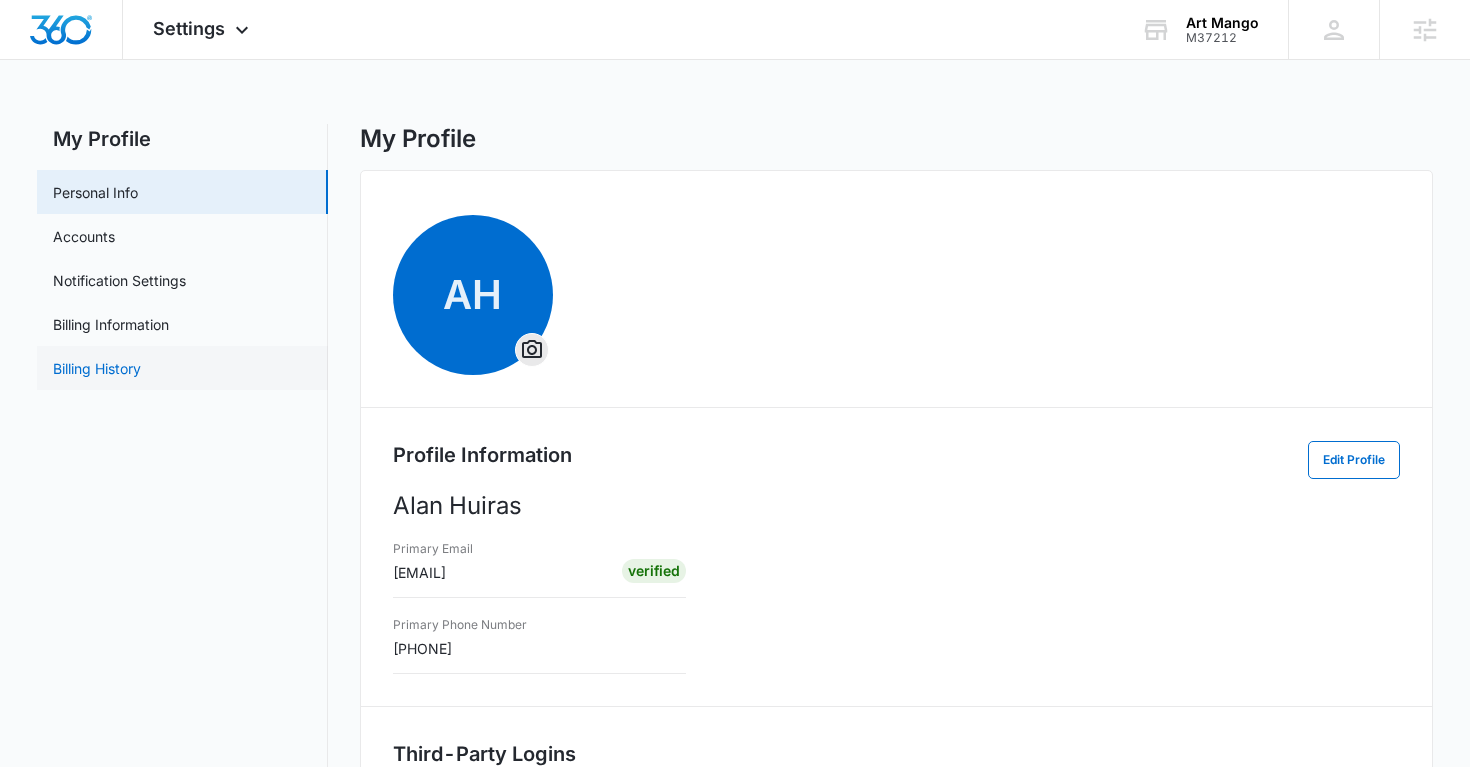 click on "Billing History" at bounding box center [97, 368] 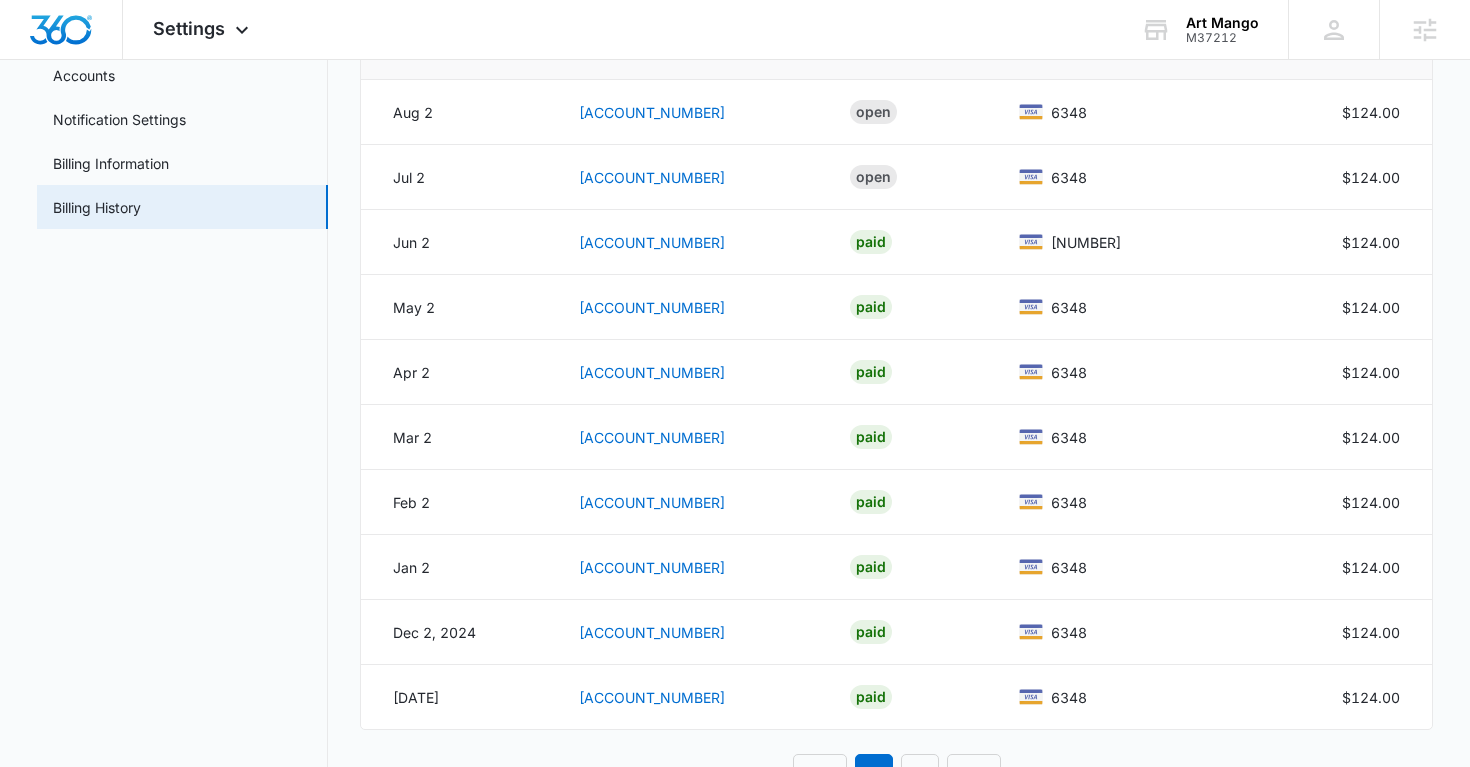 scroll, scrollTop: 0, scrollLeft: 0, axis: both 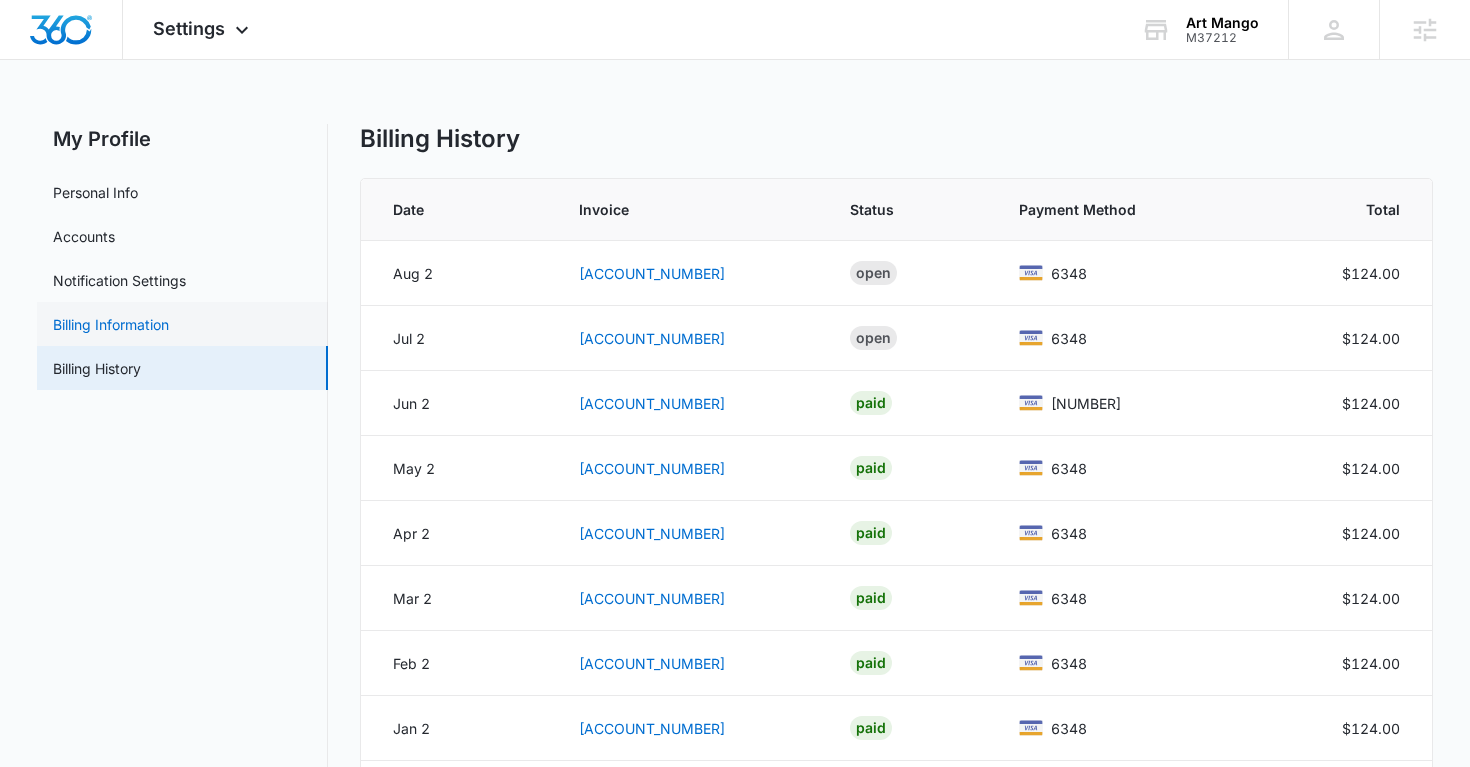 click on "Billing Information" at bounding box center [111, 324] 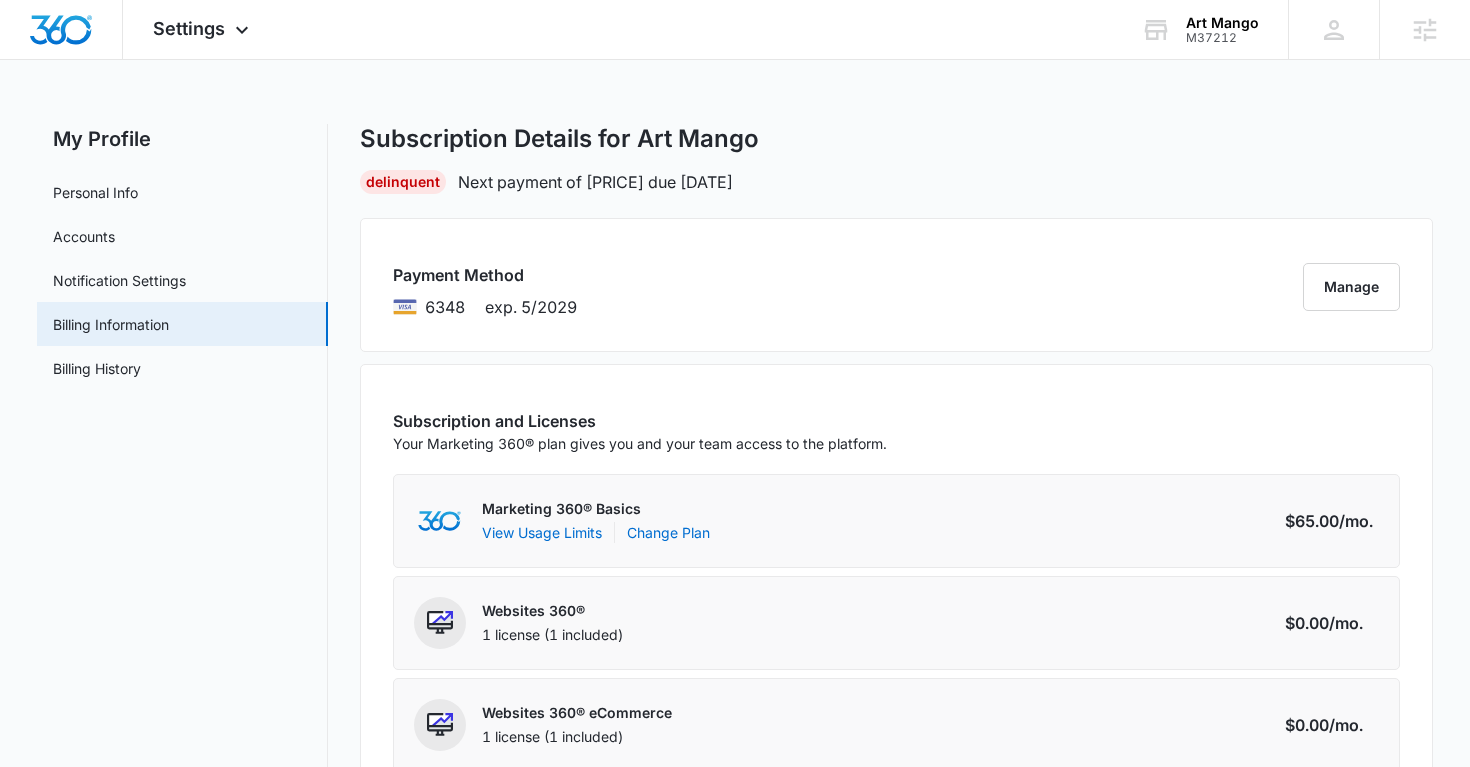 scroll, scrollTop: 498, scrollLeft: 0, axis: vertical 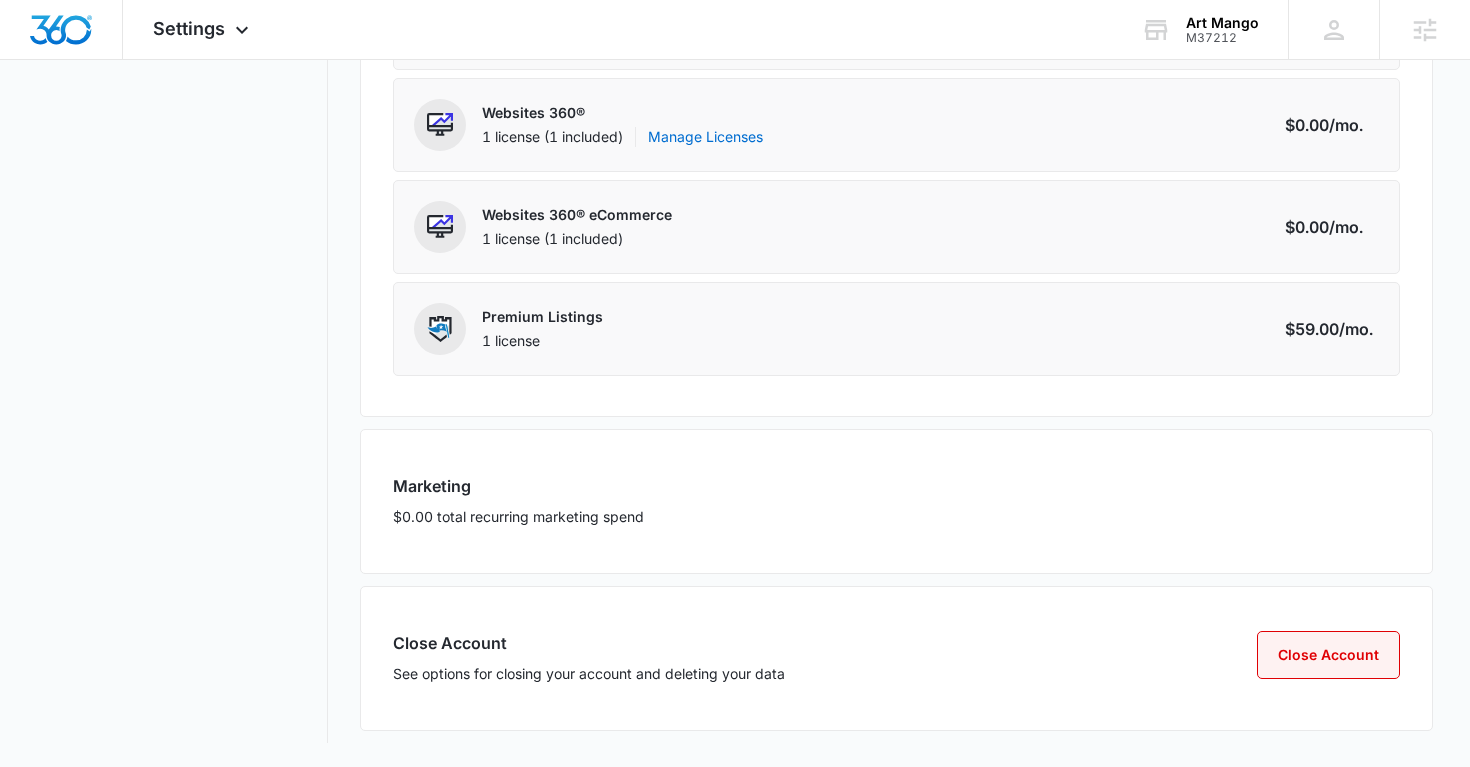 click on "Close Account" at bounding box center [1328, 655] 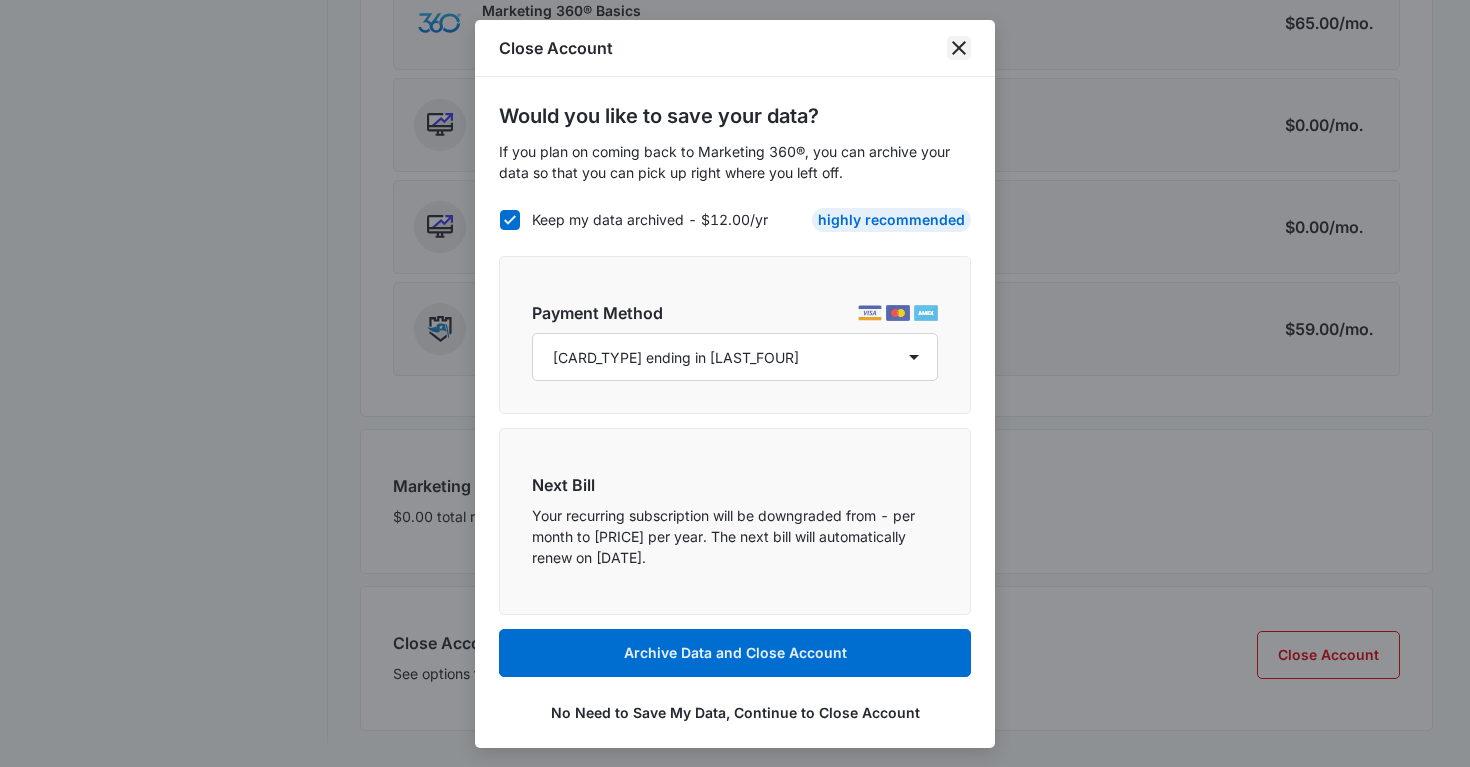 click 